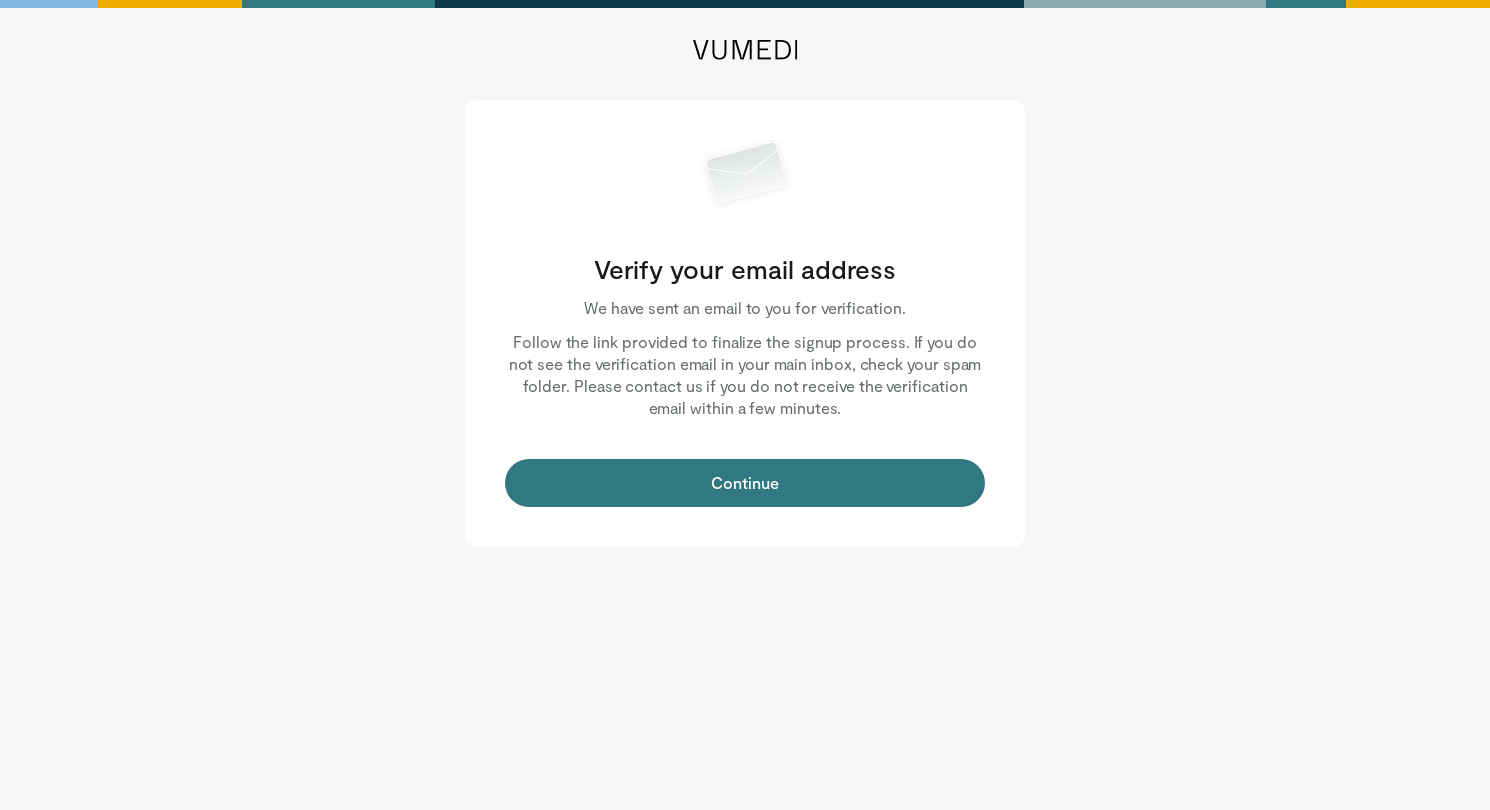 scroll, scrollTop: 0, scrollLeft: 0, axis: both 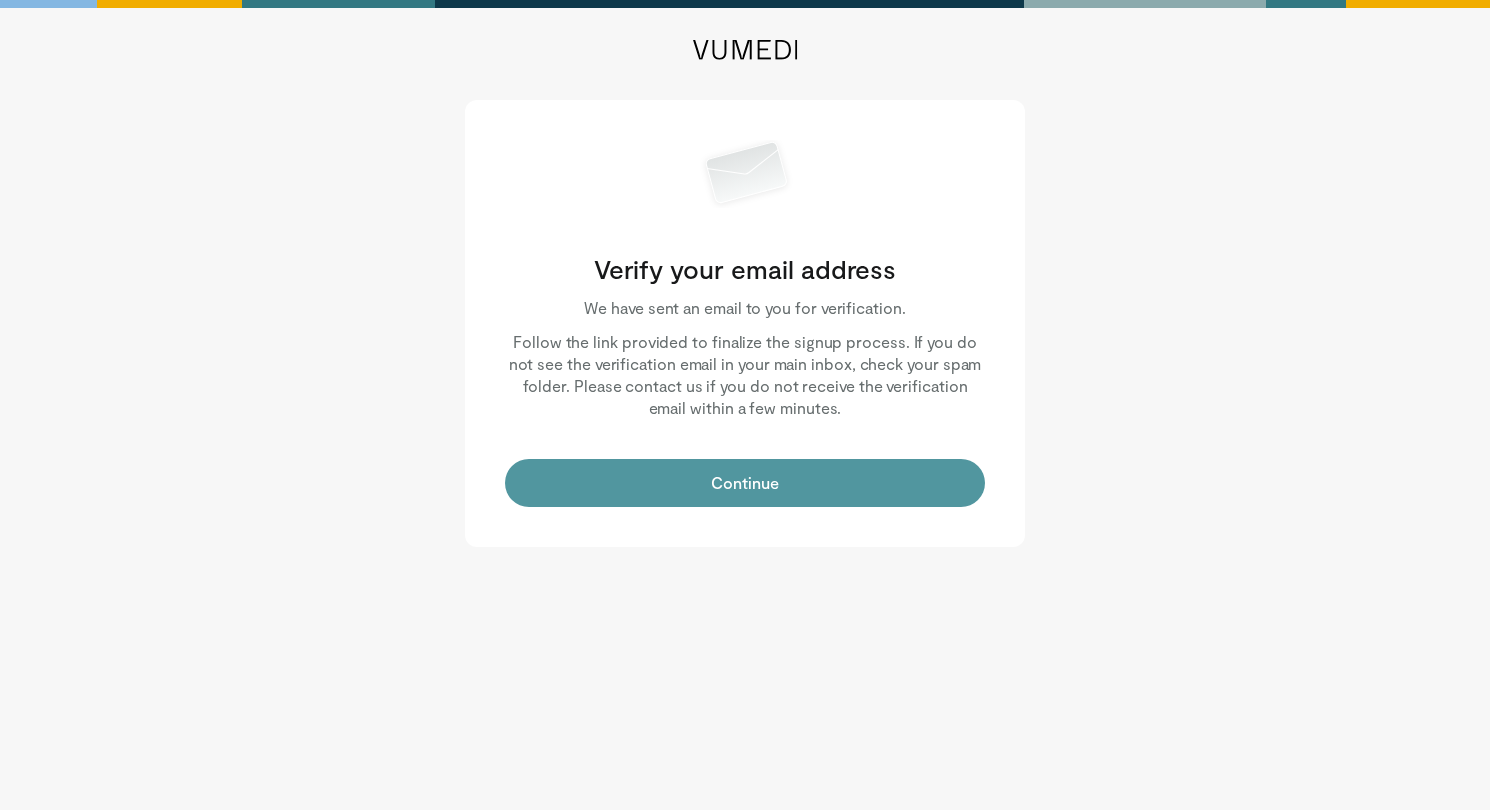 click on "Continue" at bounding box center (745, 483) 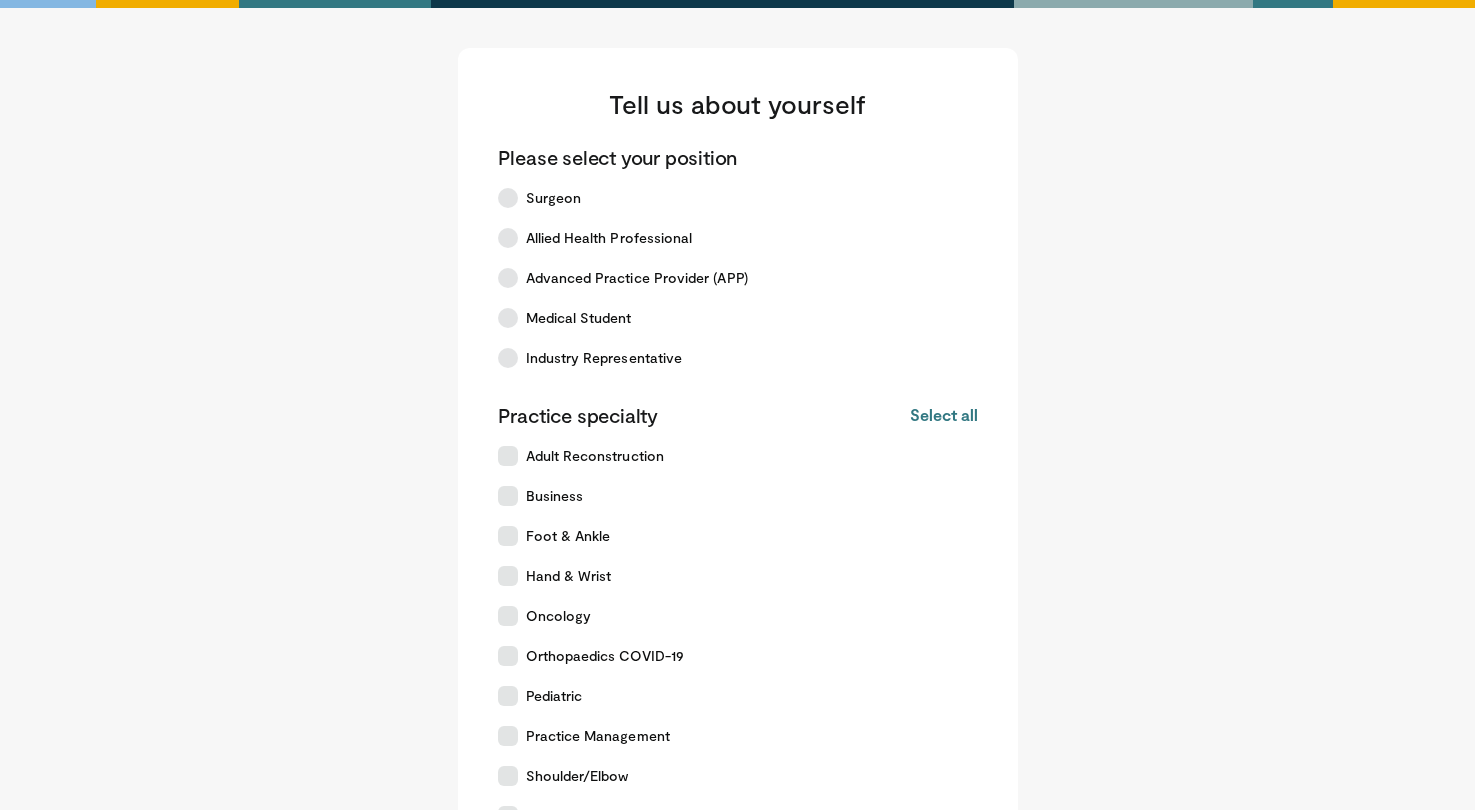 scroll, scrollTop: 0, scrollLeft: 0, axis: both 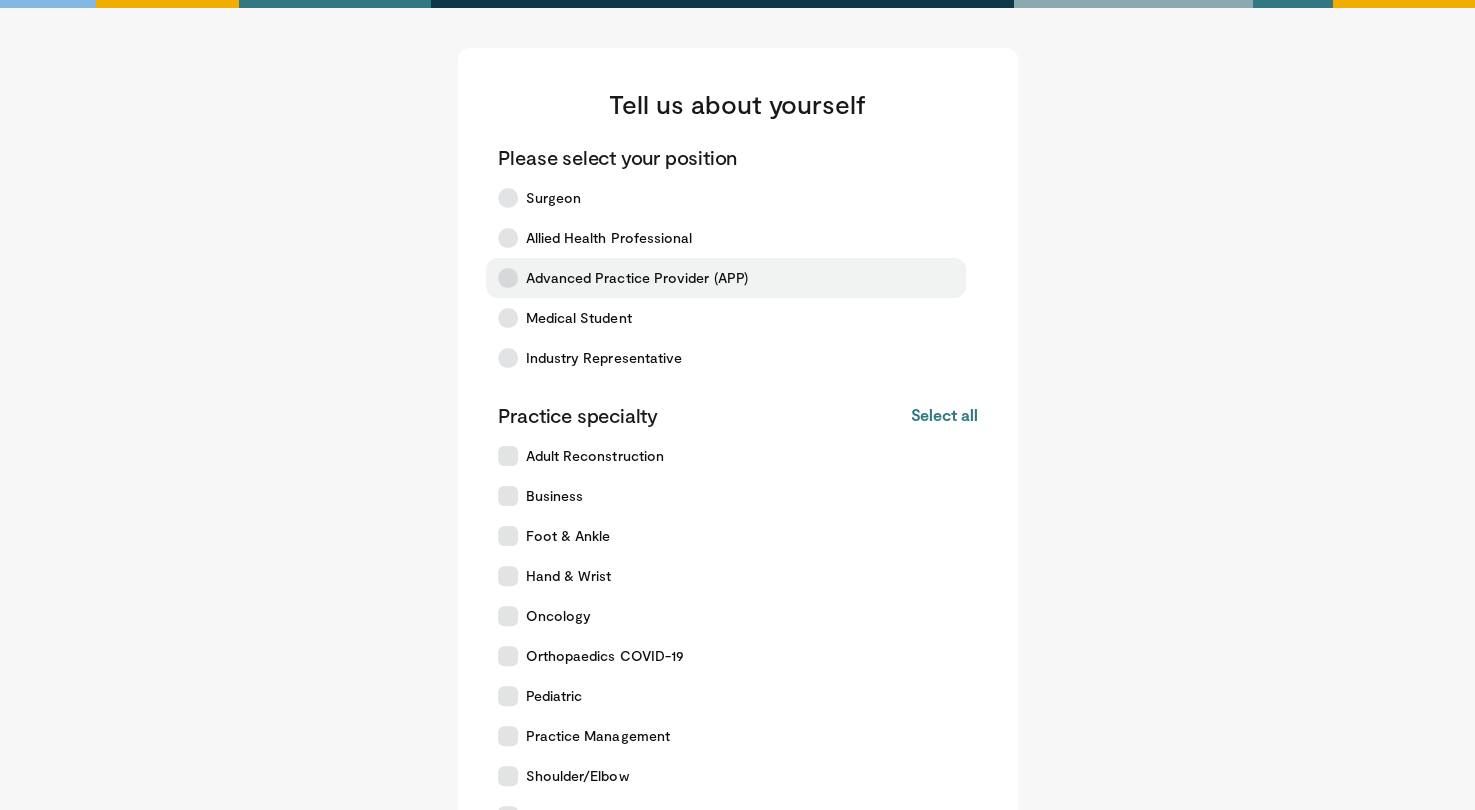 click at bounding box center (508, 278) 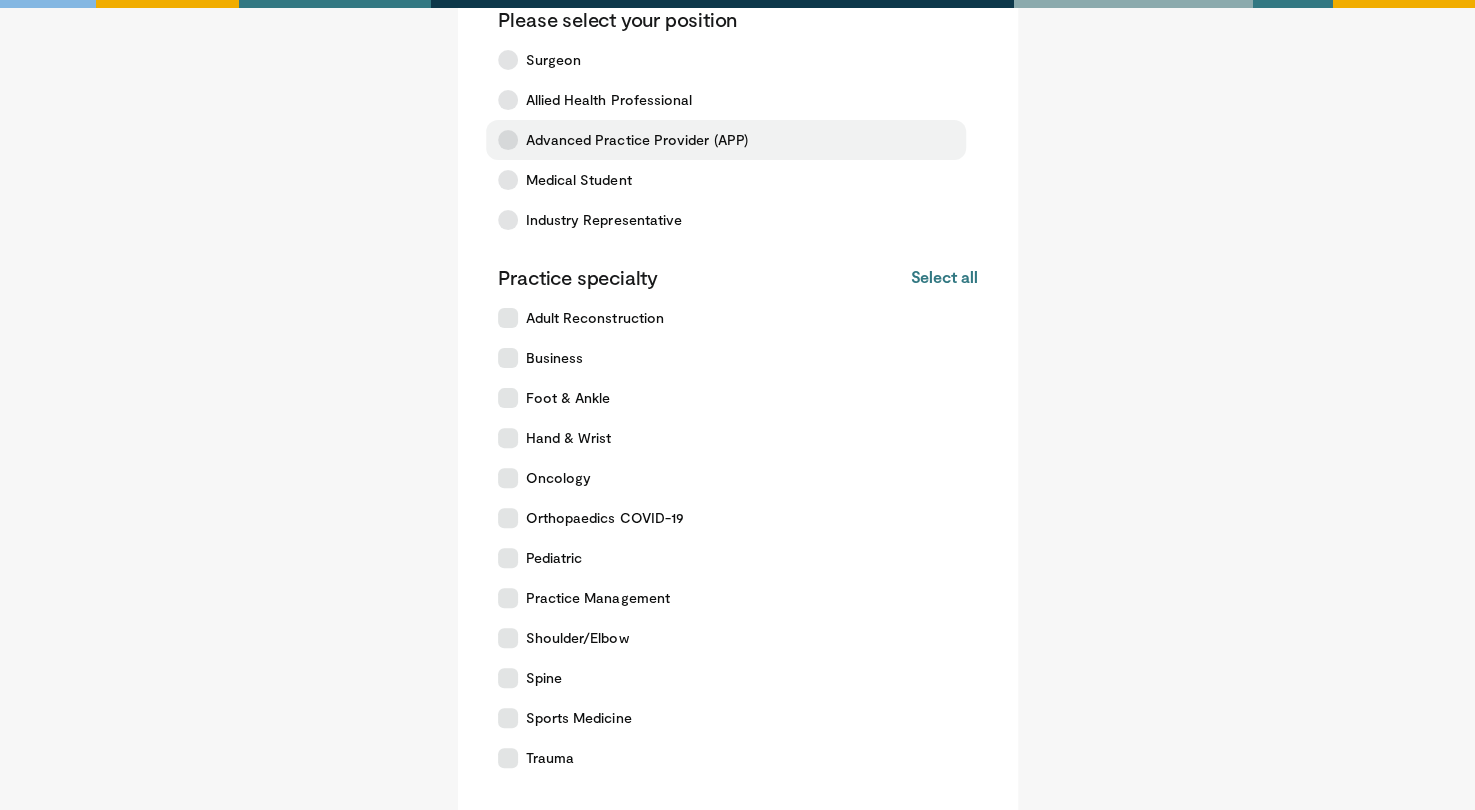 scroll, scrollTop: 140, scrollLeft: 0, axis: vertical 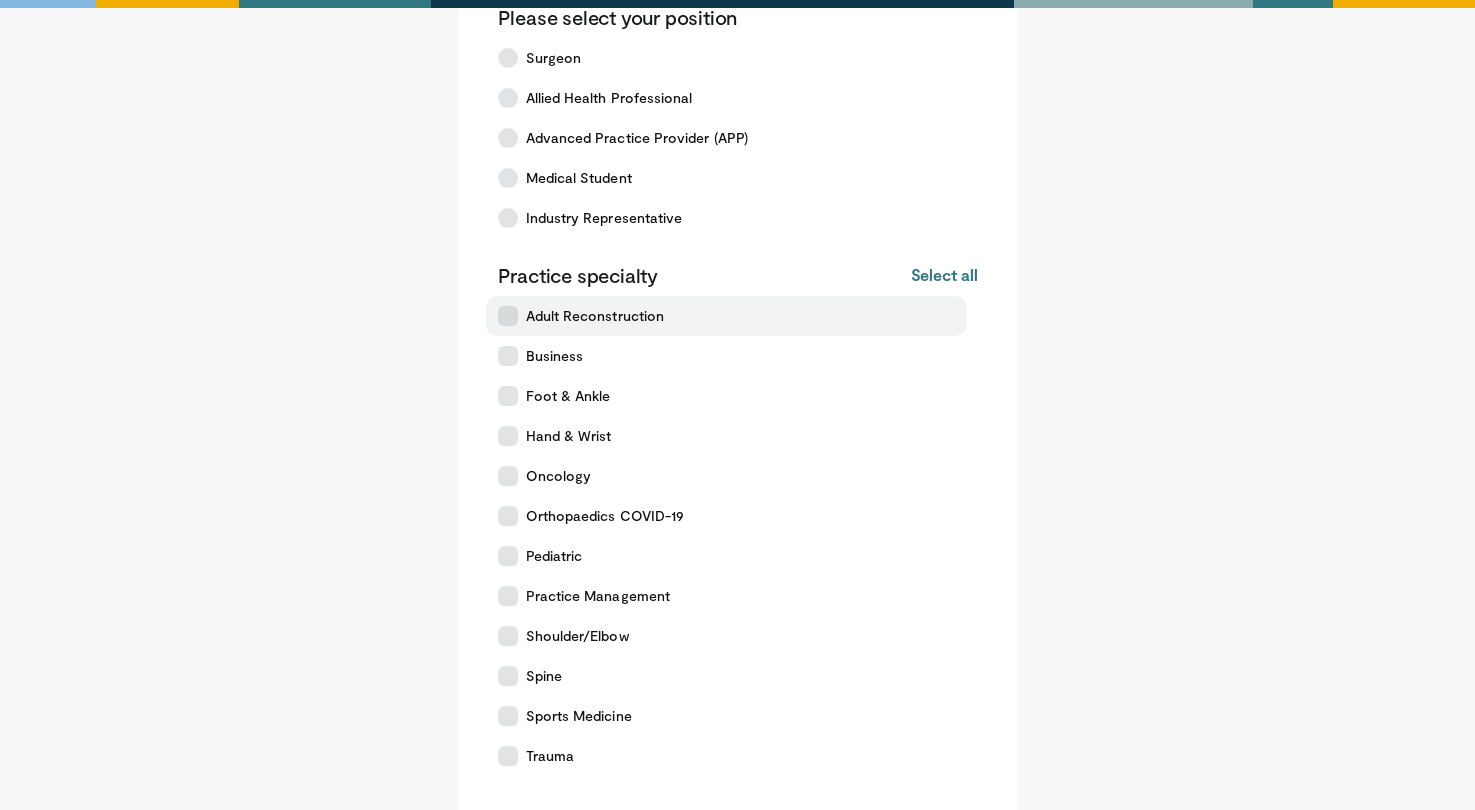 click on "Adult Reconstruction" at bounding box center (726, 316) 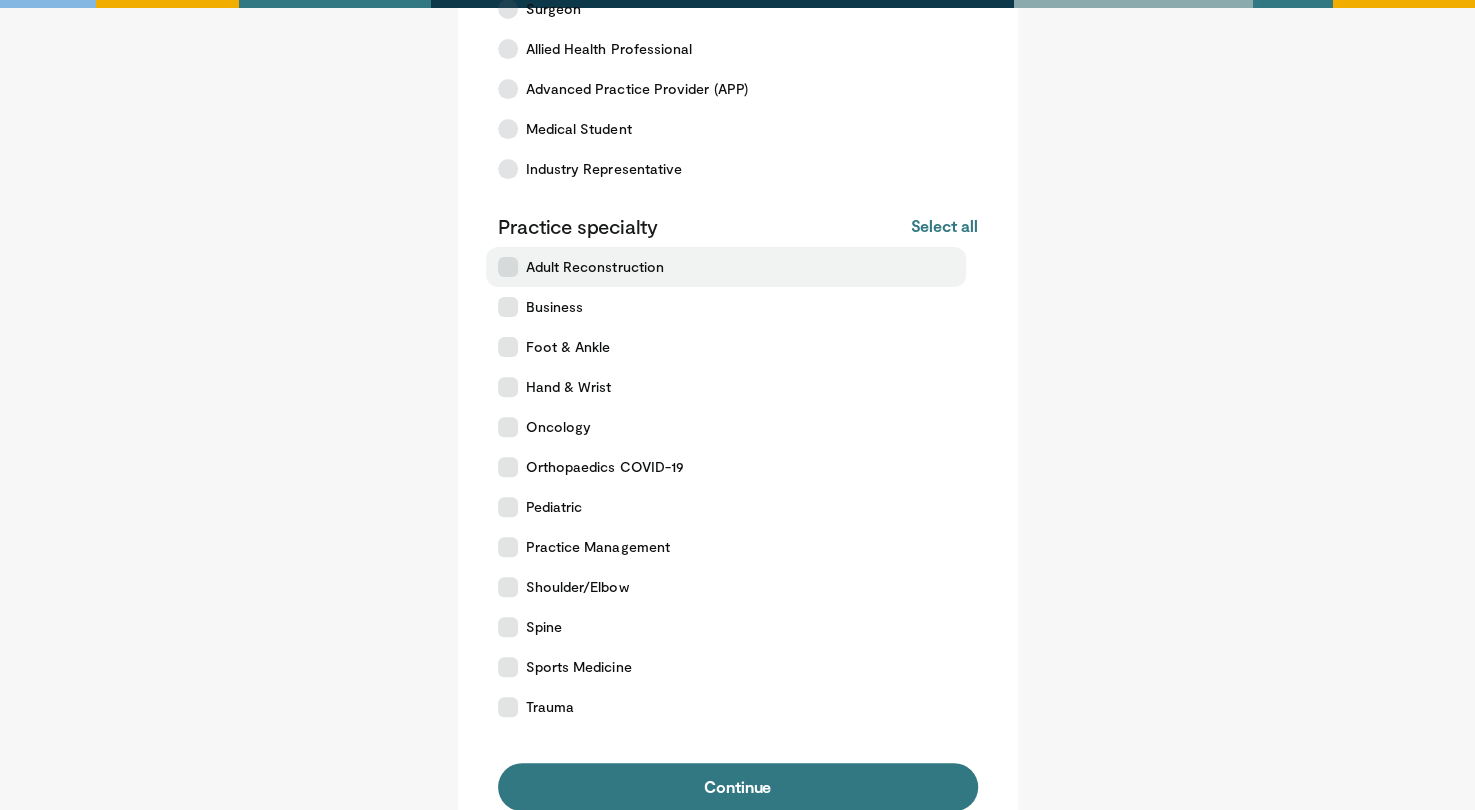scroll, scrollTop: 191, scrollLeft: 0, axis: vertical 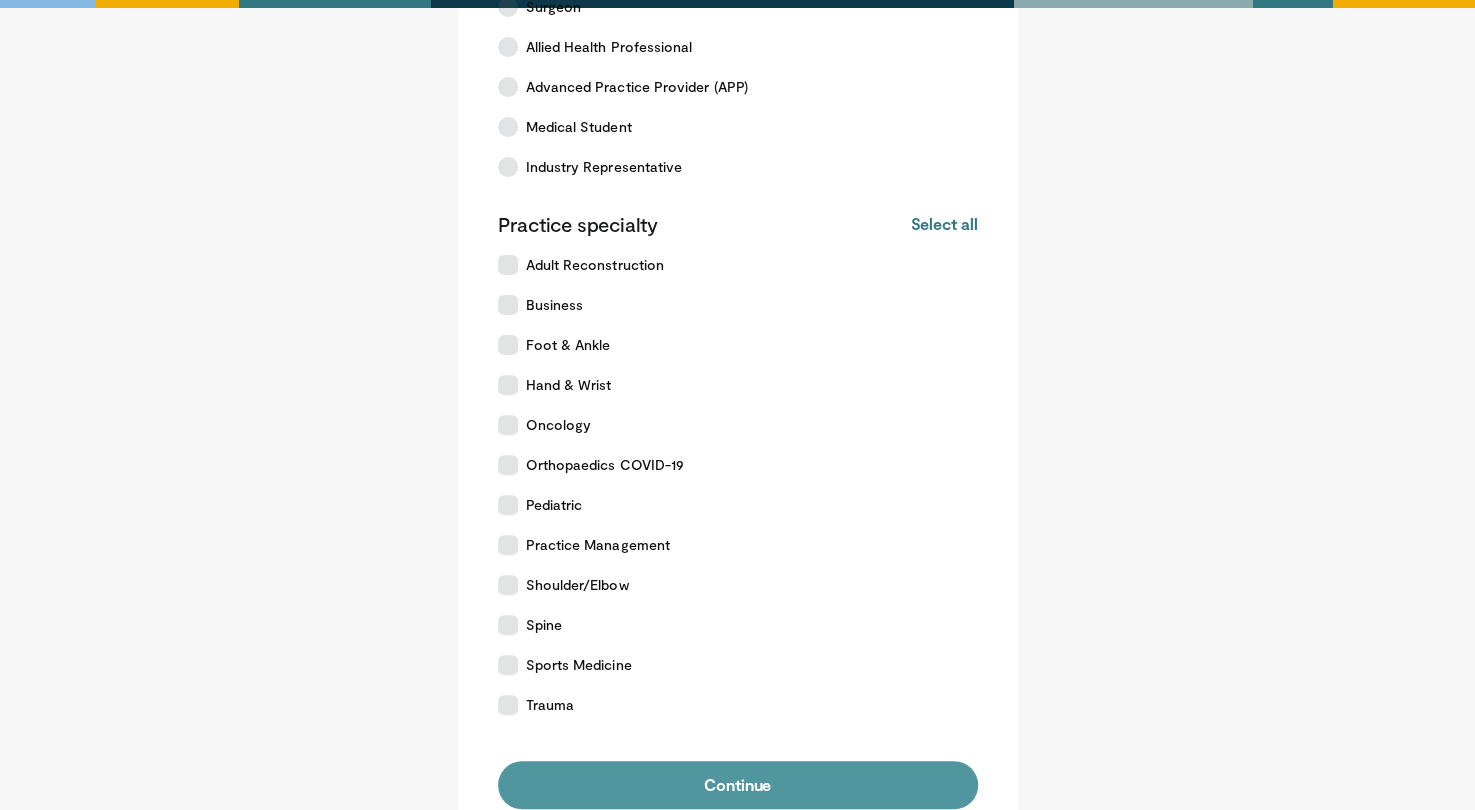 click on "Continue" at bounding box center [738, 785] 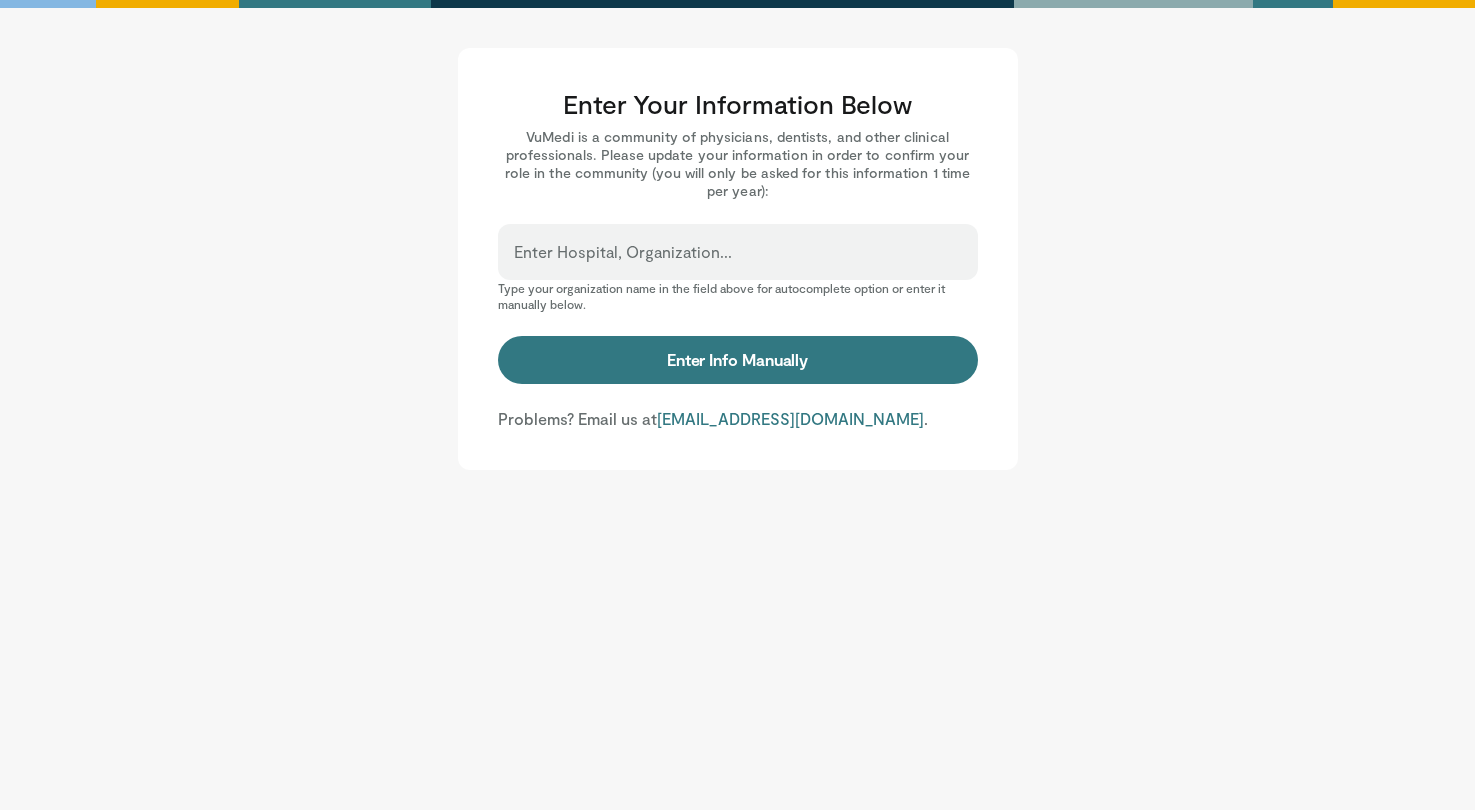 scroll, scrollTop: 0, scrollLeft: 0, axis: both 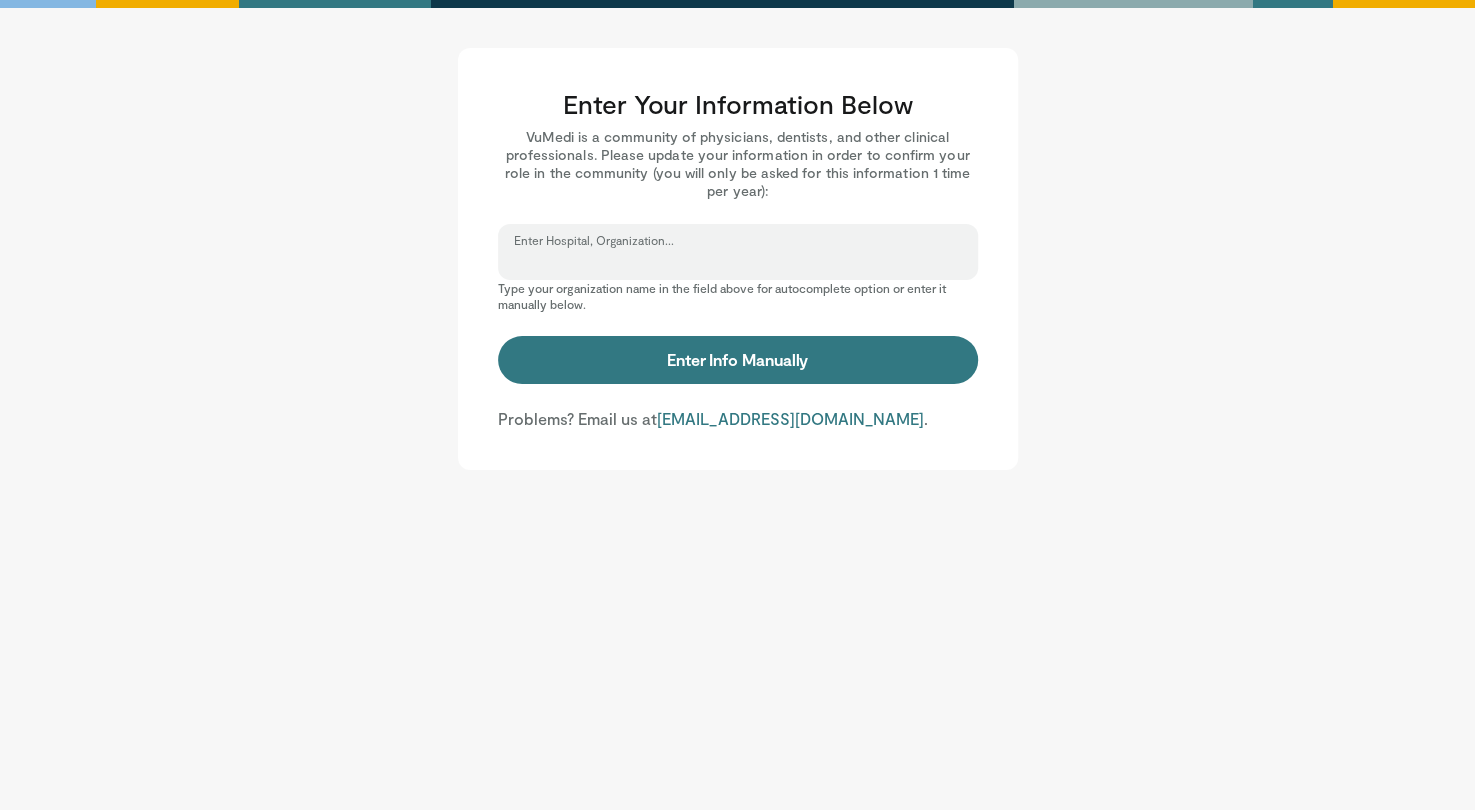 click on "Enter Hospital, Organization..." at bounding box center (738, 261) 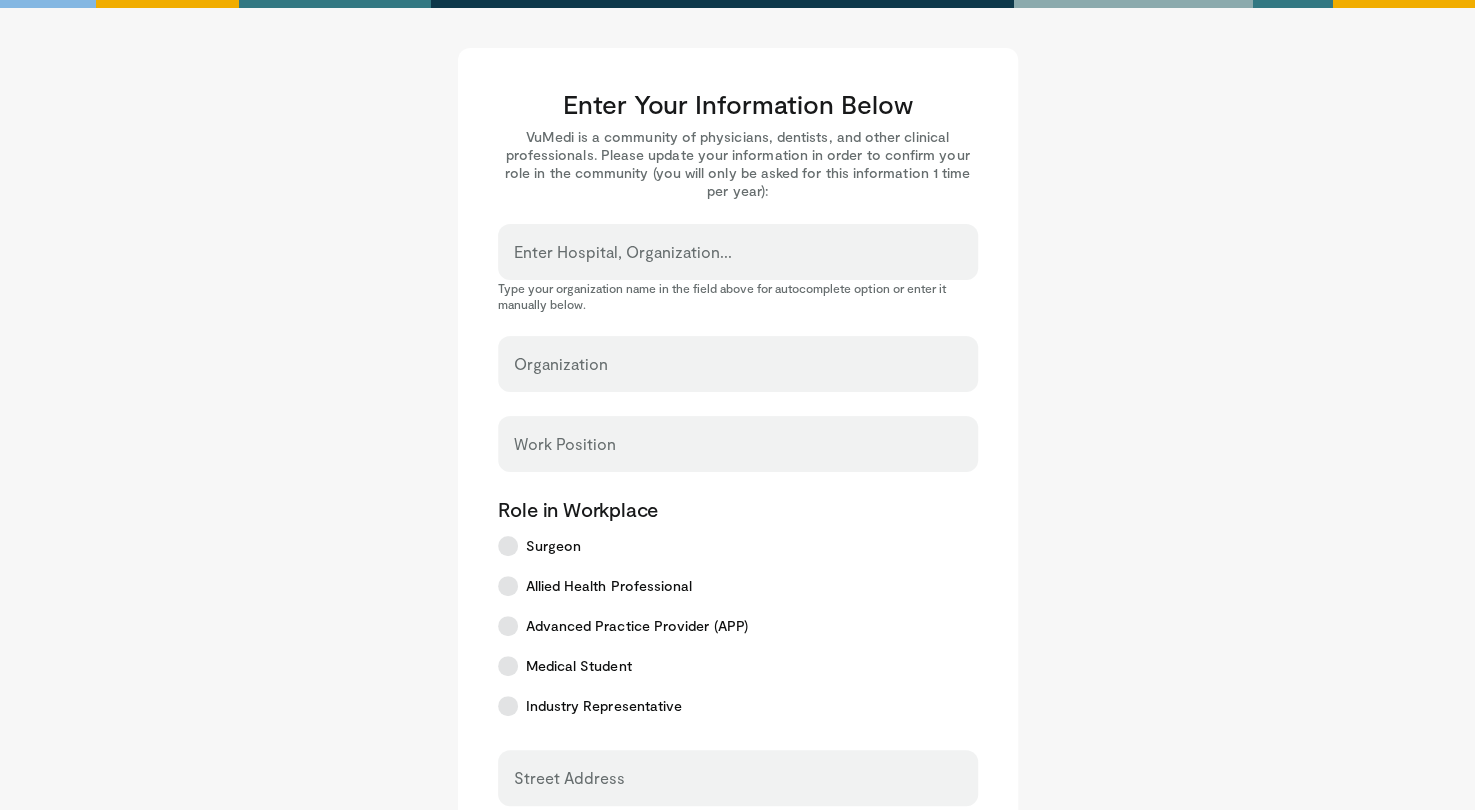 click on "Enter Hospital, Organization..." at bounding box center [623, 252] 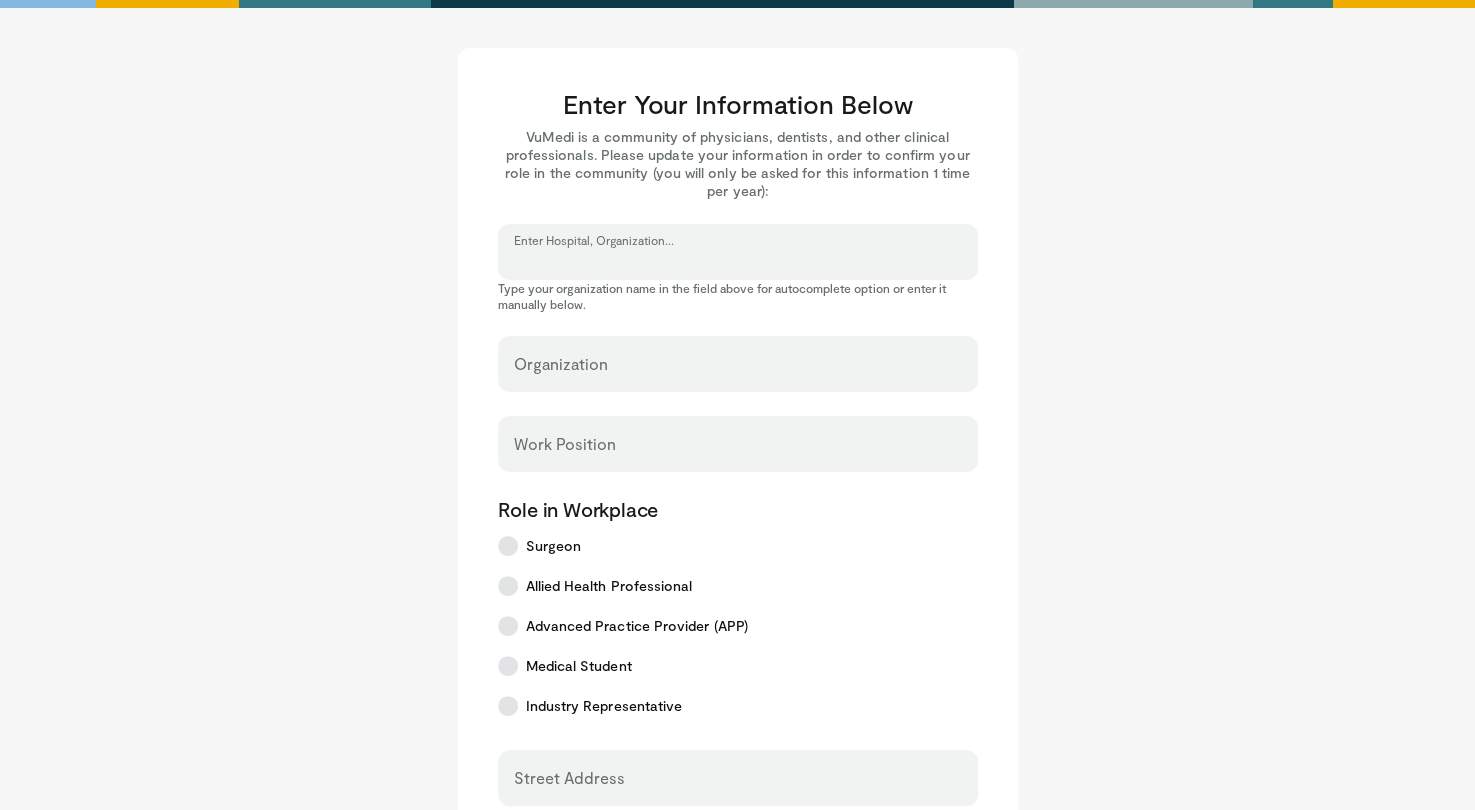 click on "Enter Hospital, Organization..." at bounding box center [738, 261] 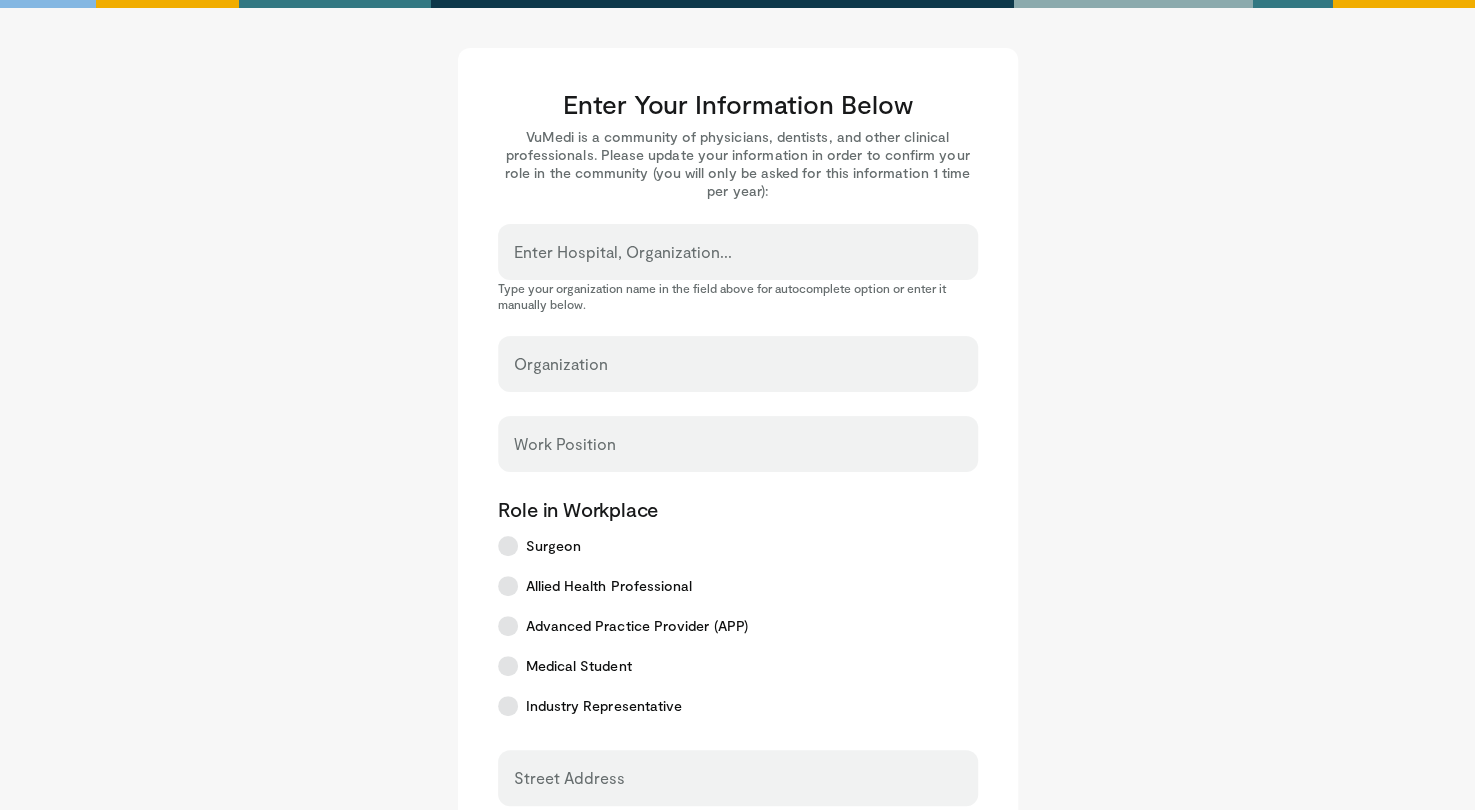 click on "Enter Hospital, Organization..." at bounding box center (623, 252) 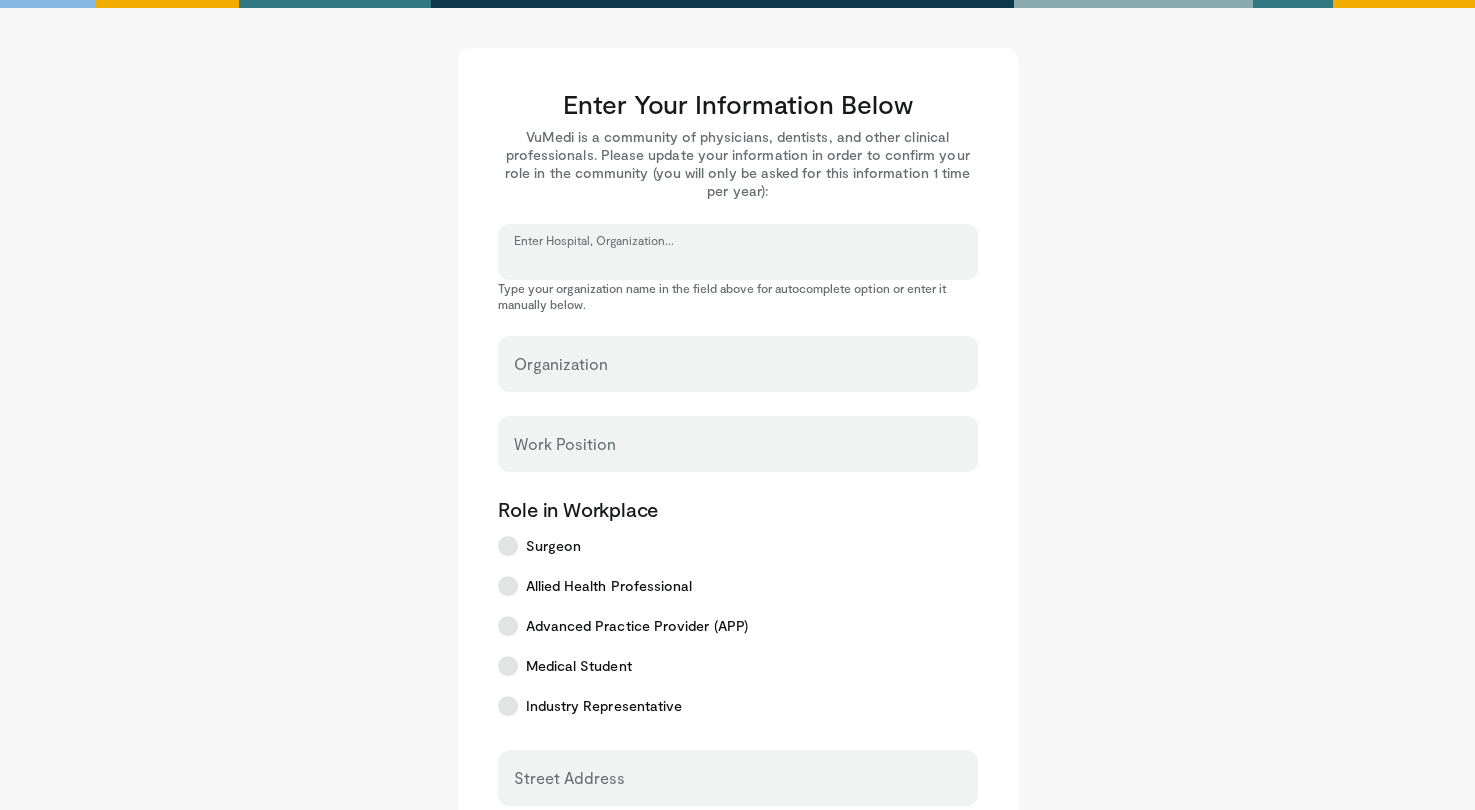 click on "Enter Hospital, Organization..." at bounding box center [738, 261] 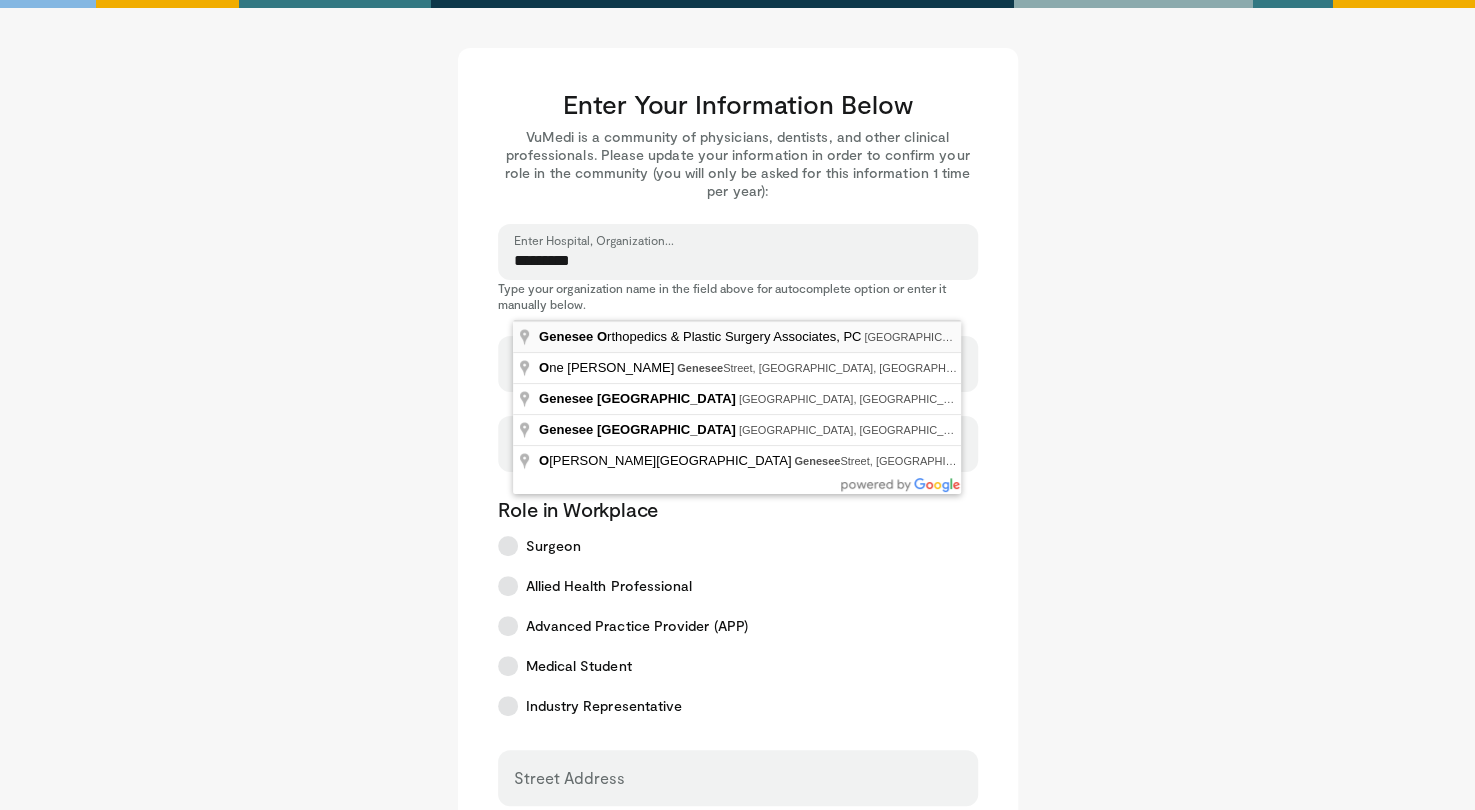 type on "**********" 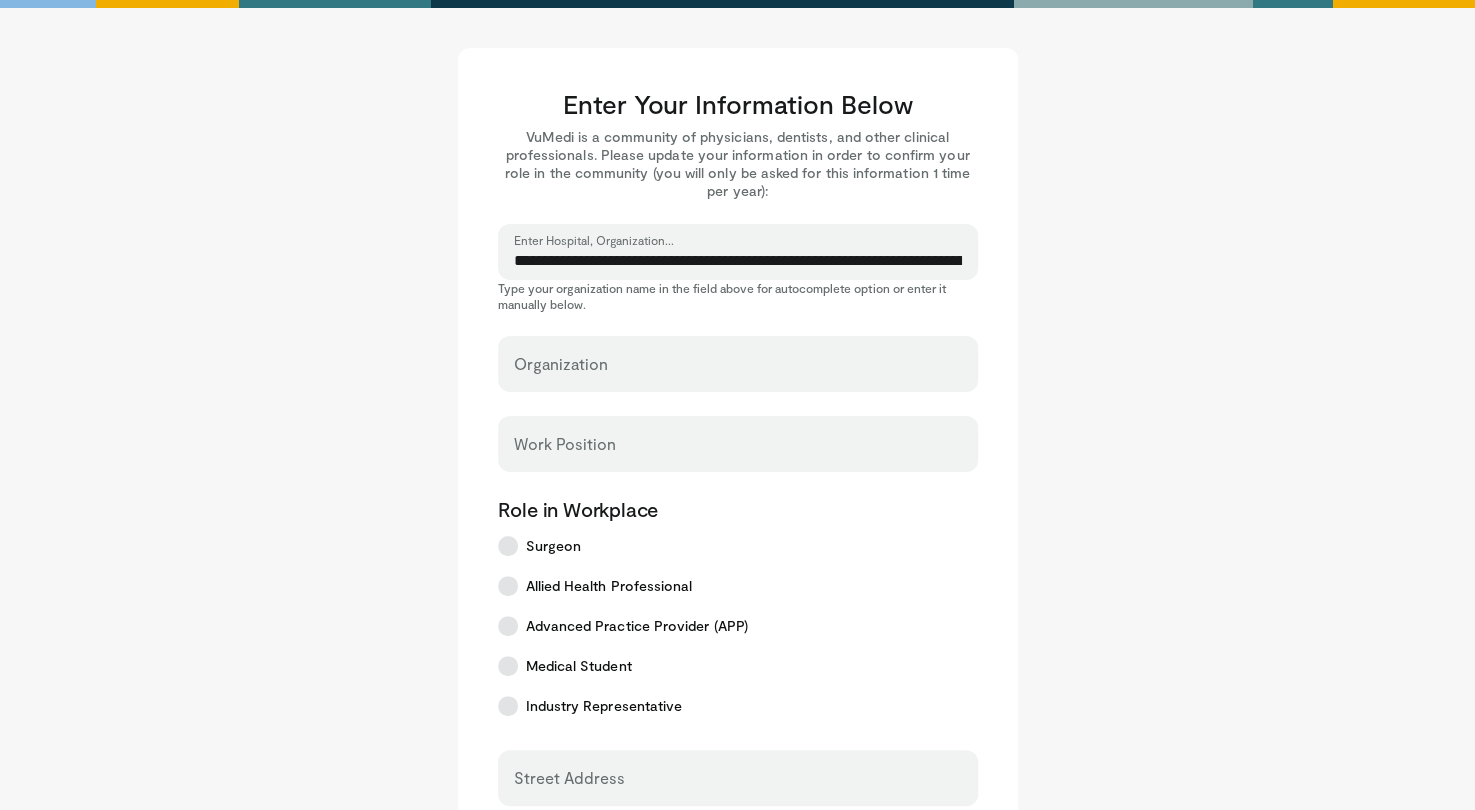 select on "**" 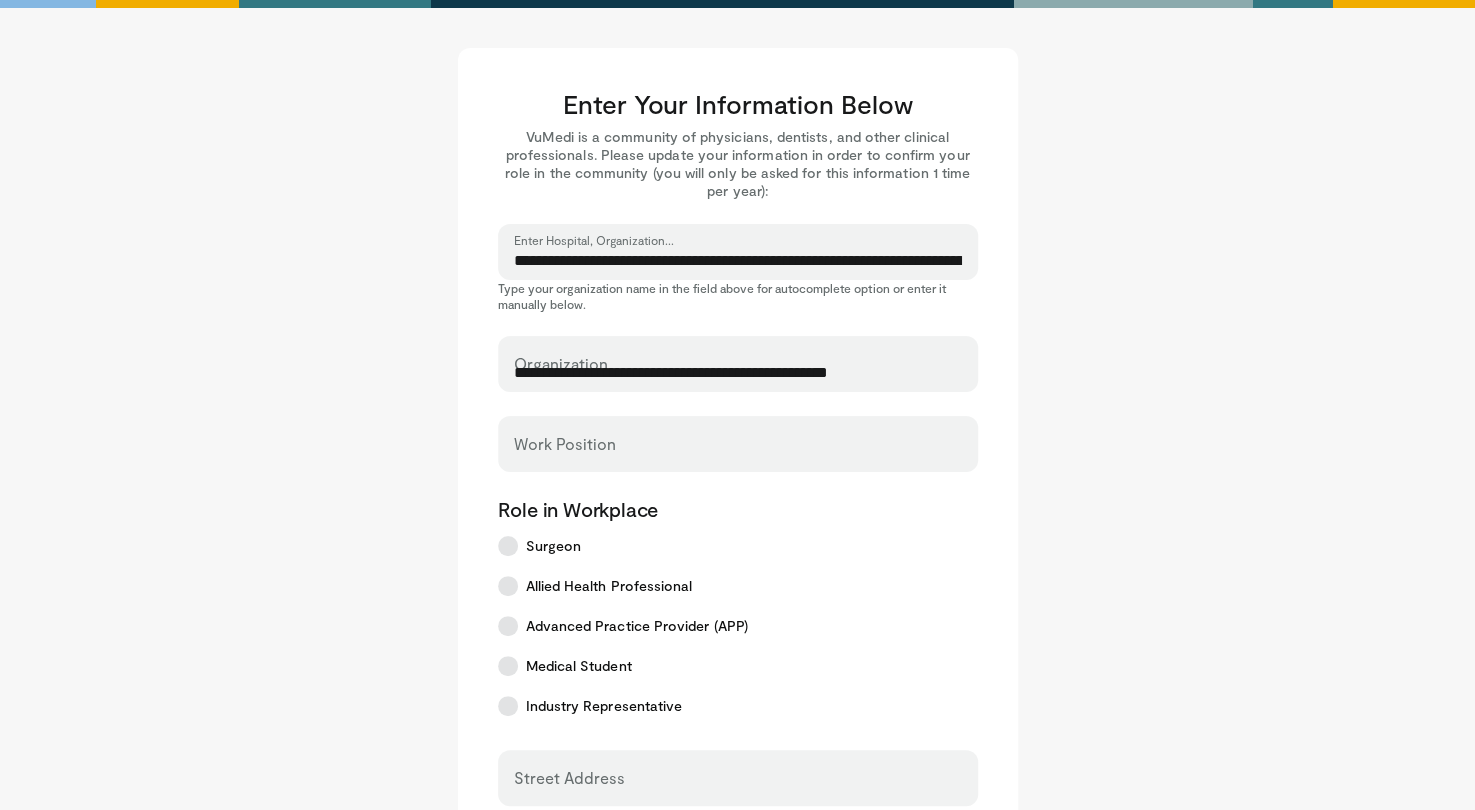 type on "**********" 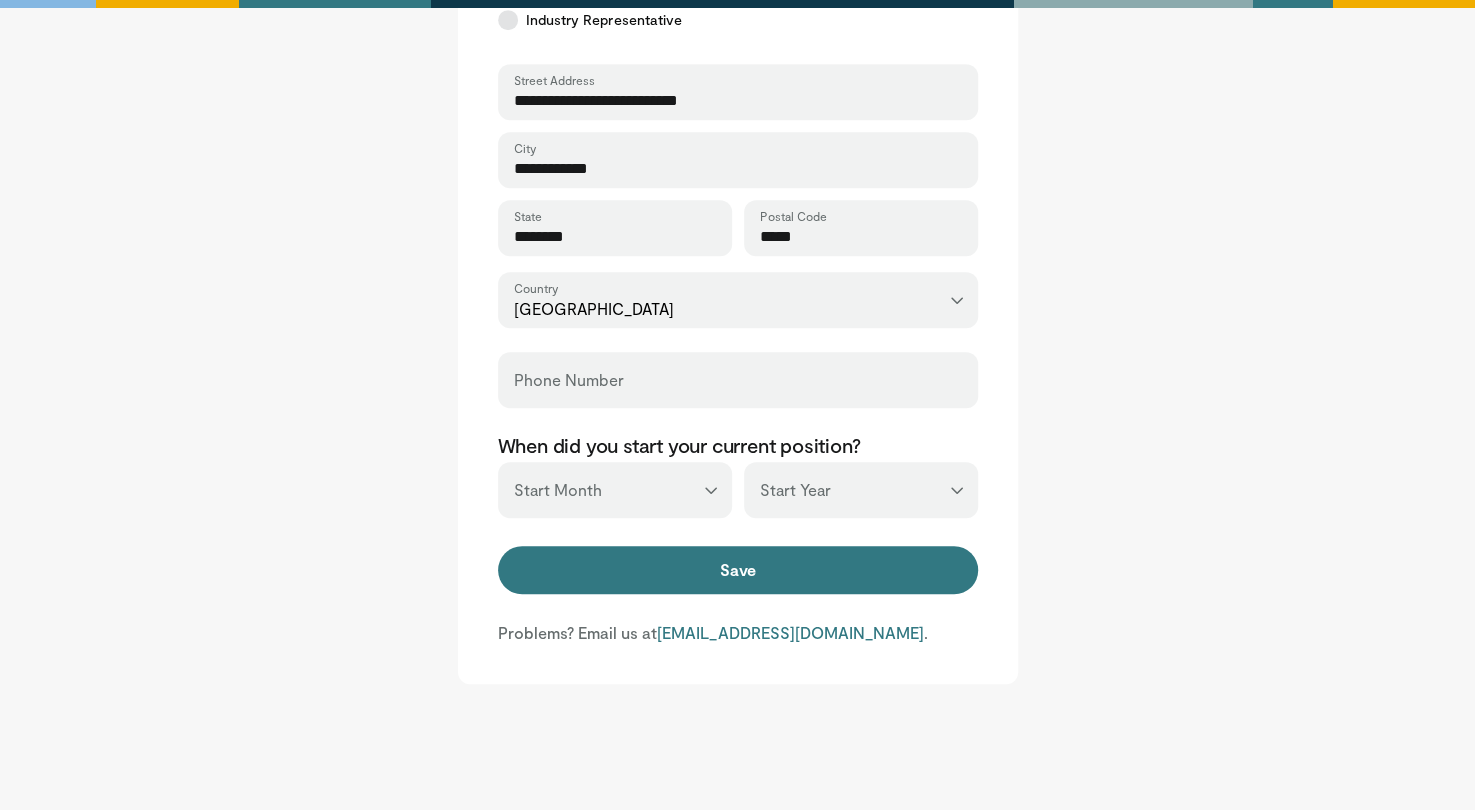 scroll, scrollTop: 758, scrollLeft: 0, axis: vertical 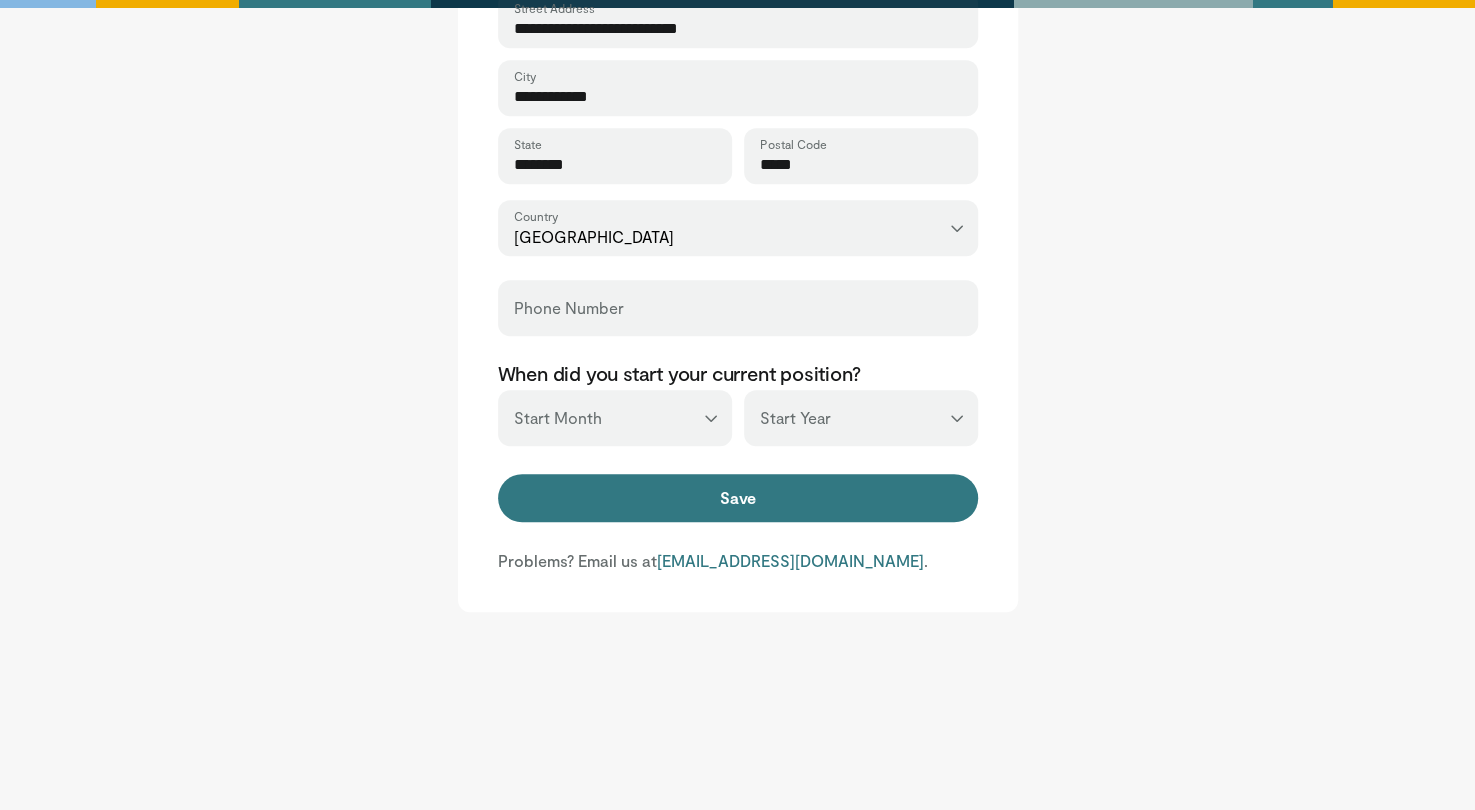 click on "***
*******
********
*****
*****
***
****
****
******
*********
*******
********
********" at bounding box center [615, 418] 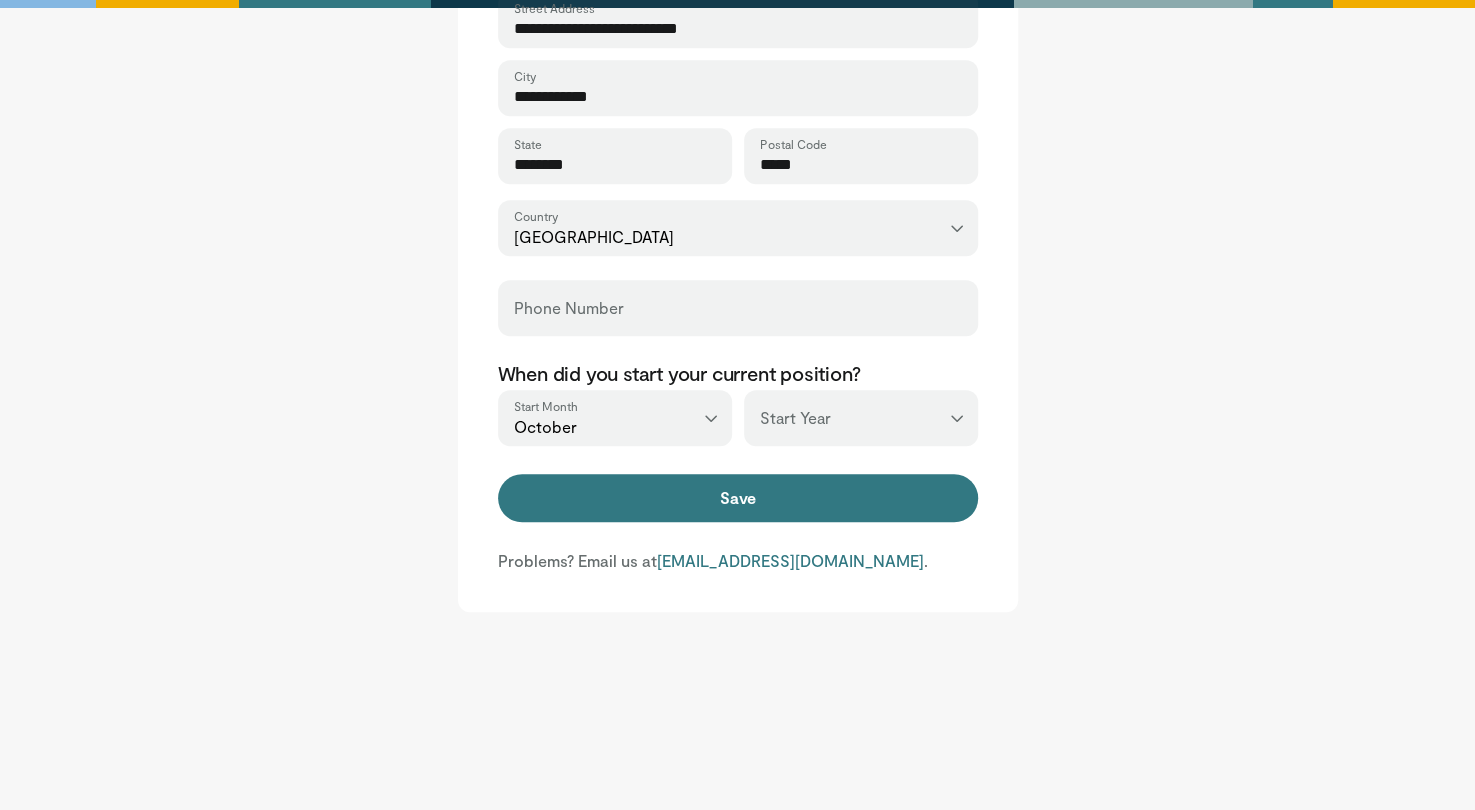 click on "***
****
****
****
****
****
****
****
****
****
****
****
****
****
****
****
****
****
****
****
****
****
****
****
****
****
****
****
****
**** **** **** **** ****" at bounding box center [861, 418] 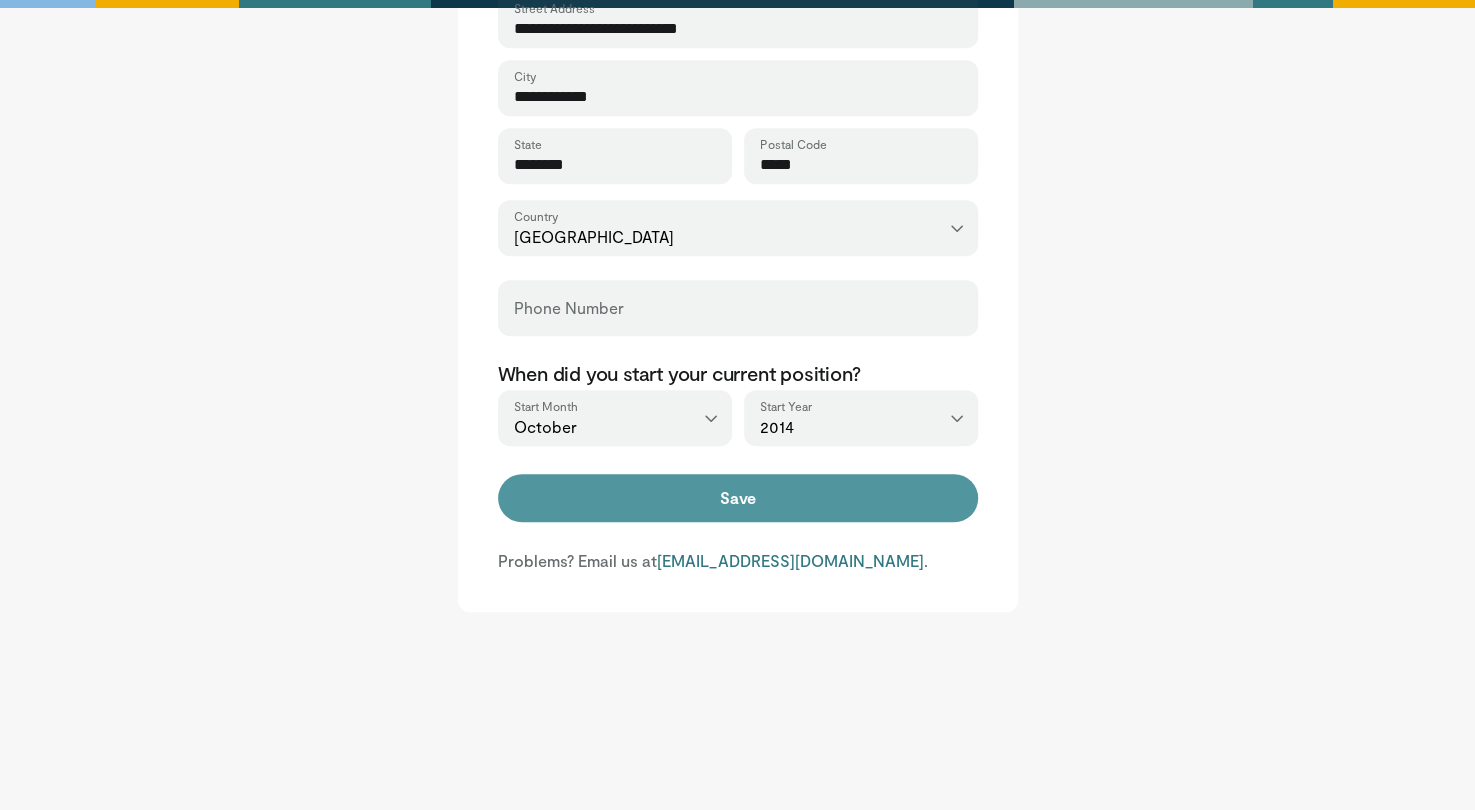 click on "Save" at bounding box center [738, 498] 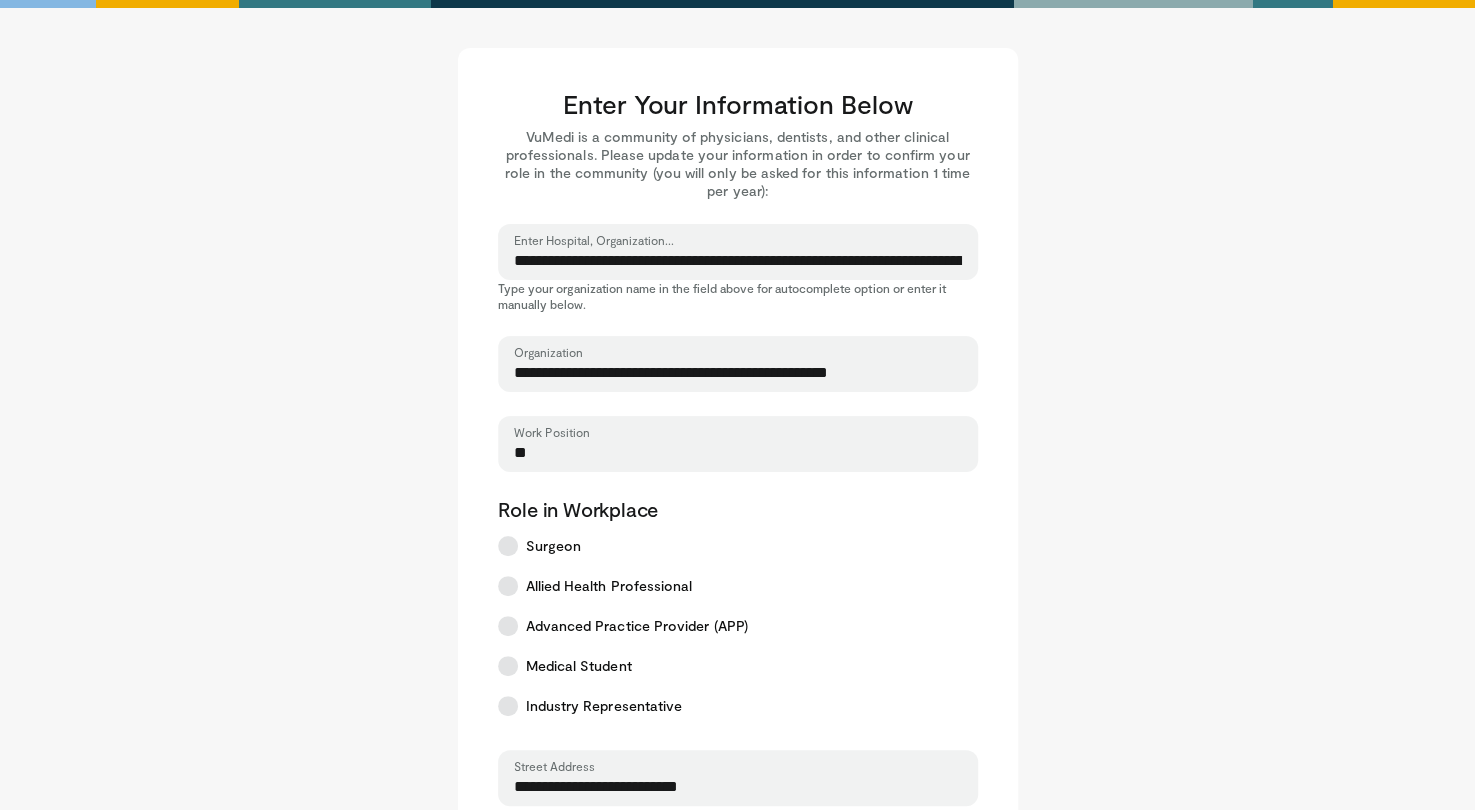 scroll, scrollTop: 758, scrollLeft: 0, axis: vertical 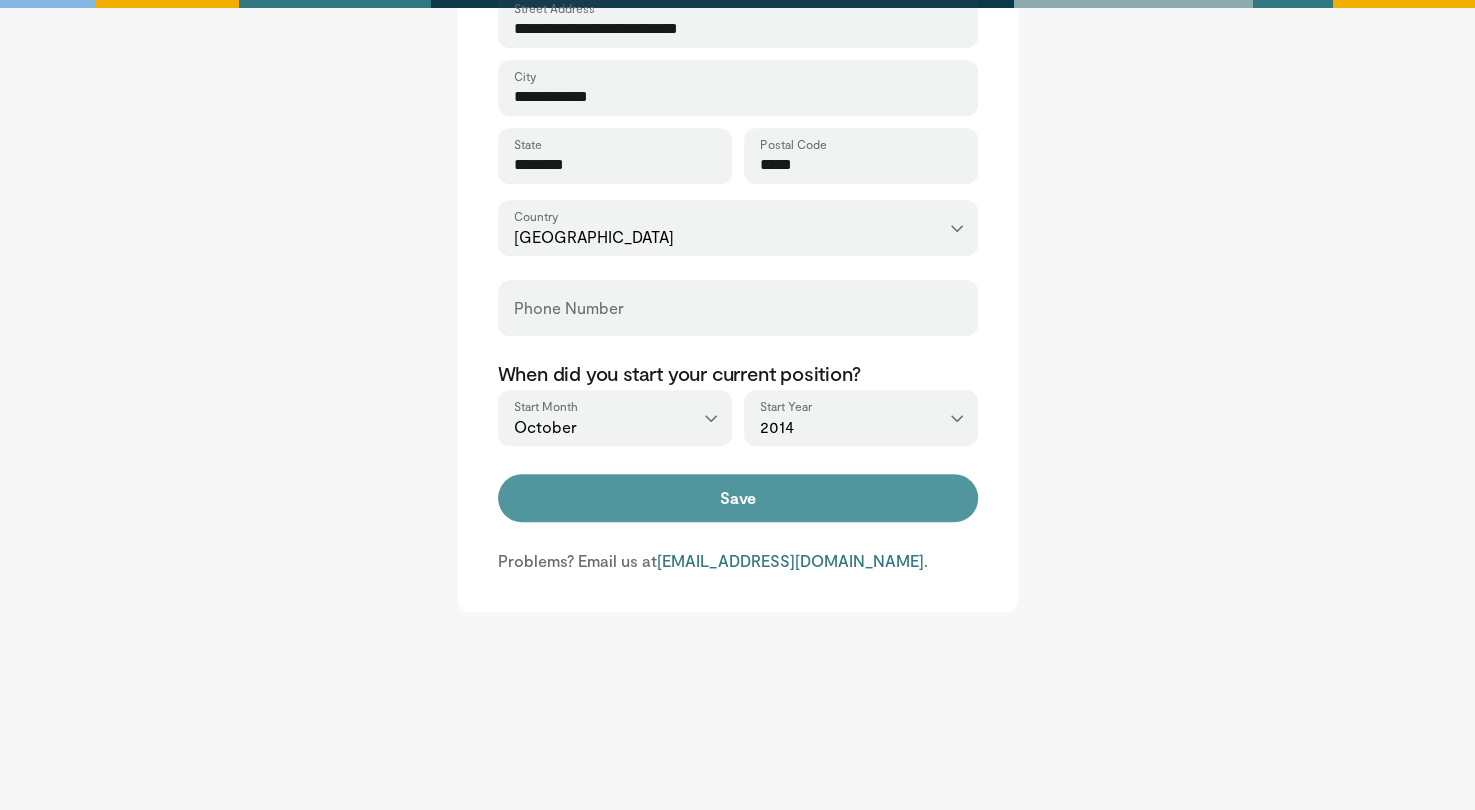 type on "**" 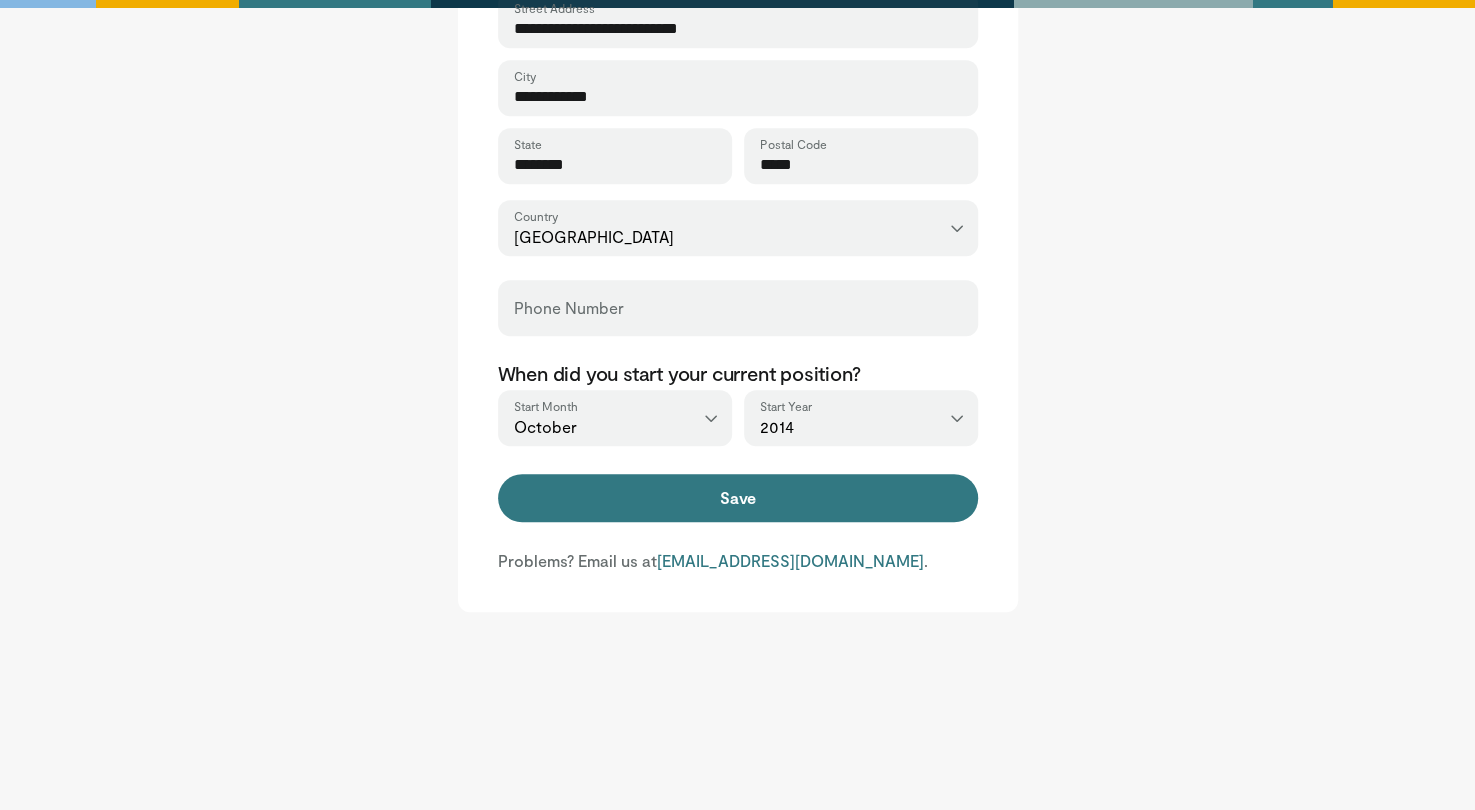 click on "Phone Number" at bounding box center (738, 308) 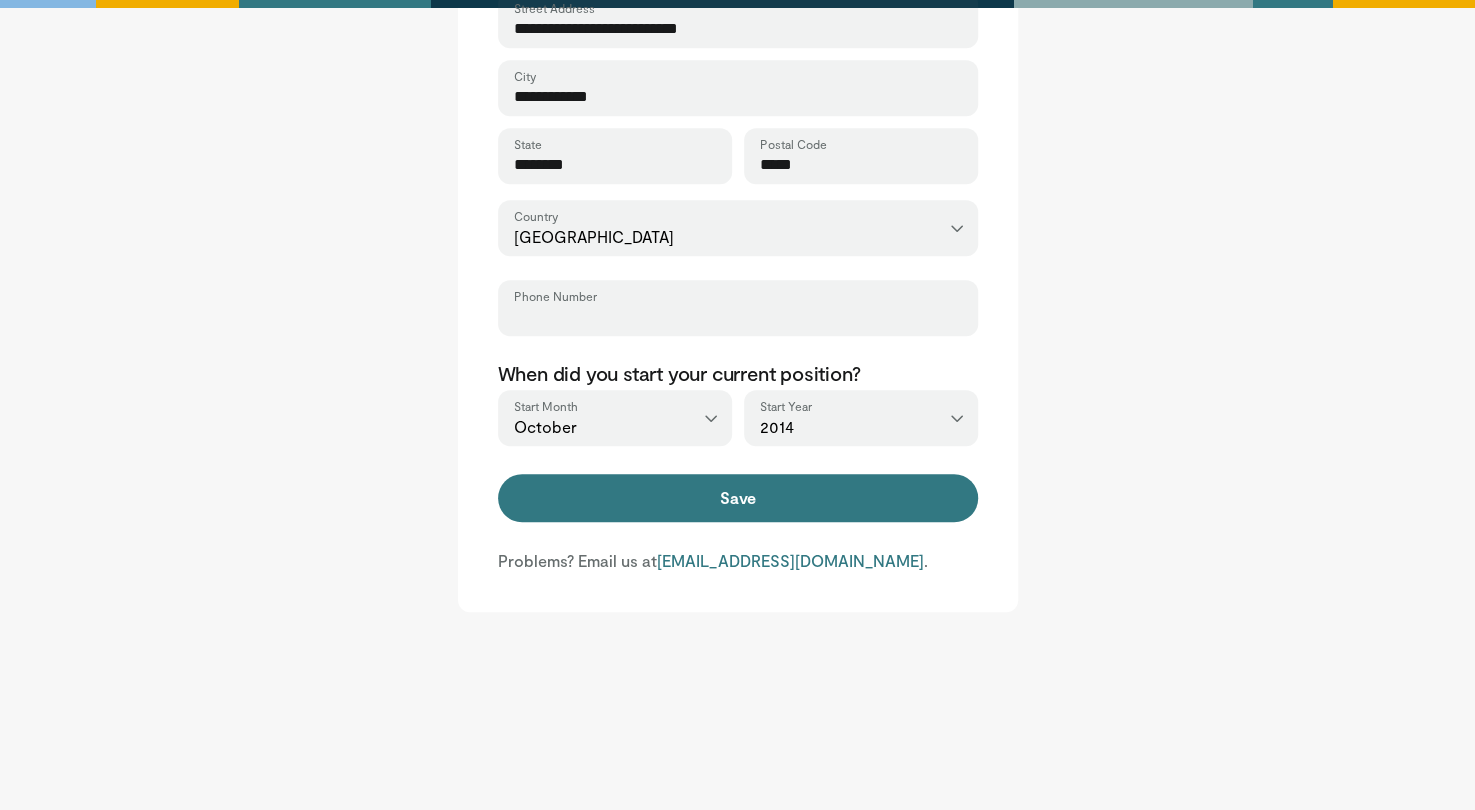 click on "Phone Number" at bounding box center [738, 317] 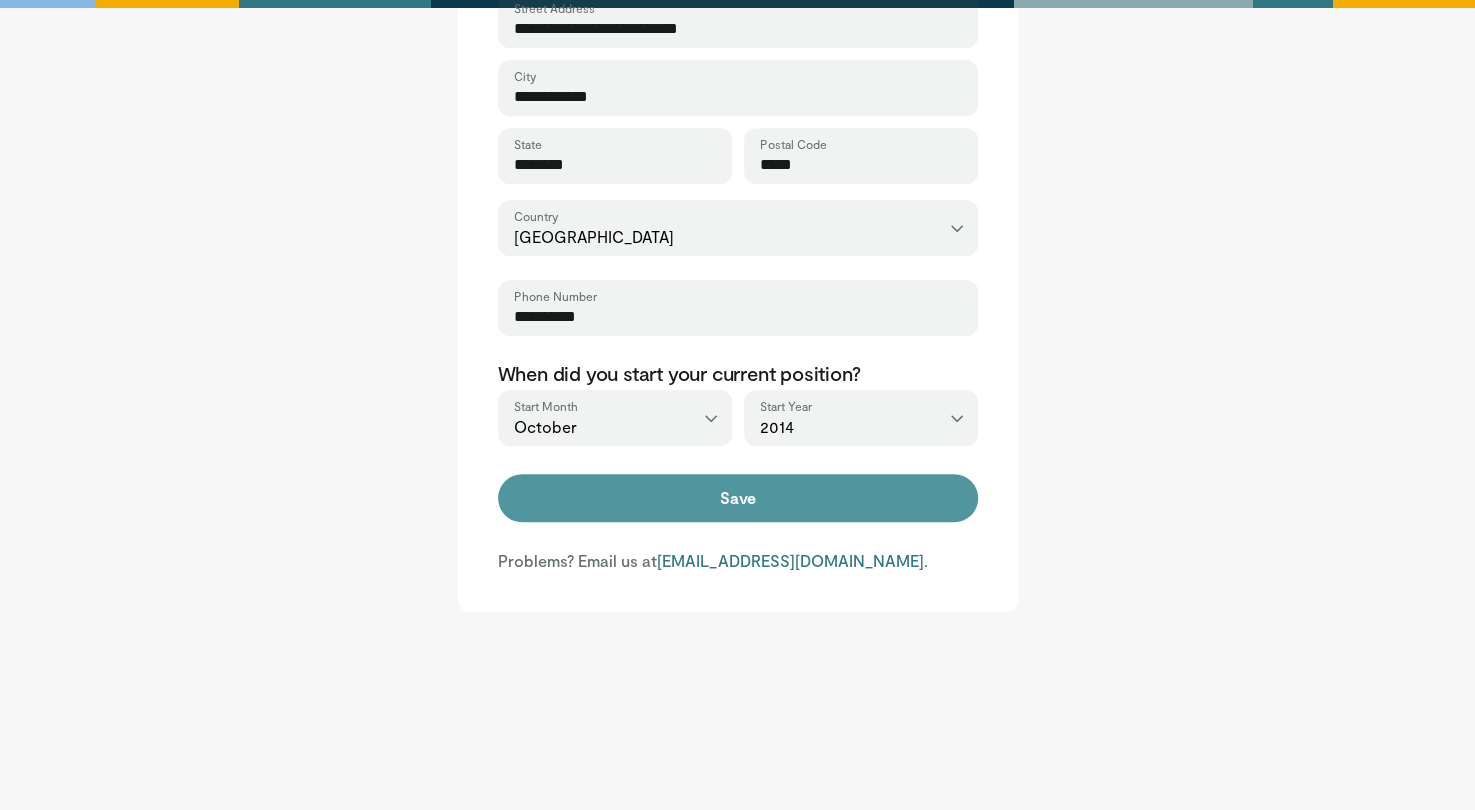 type on "**********" 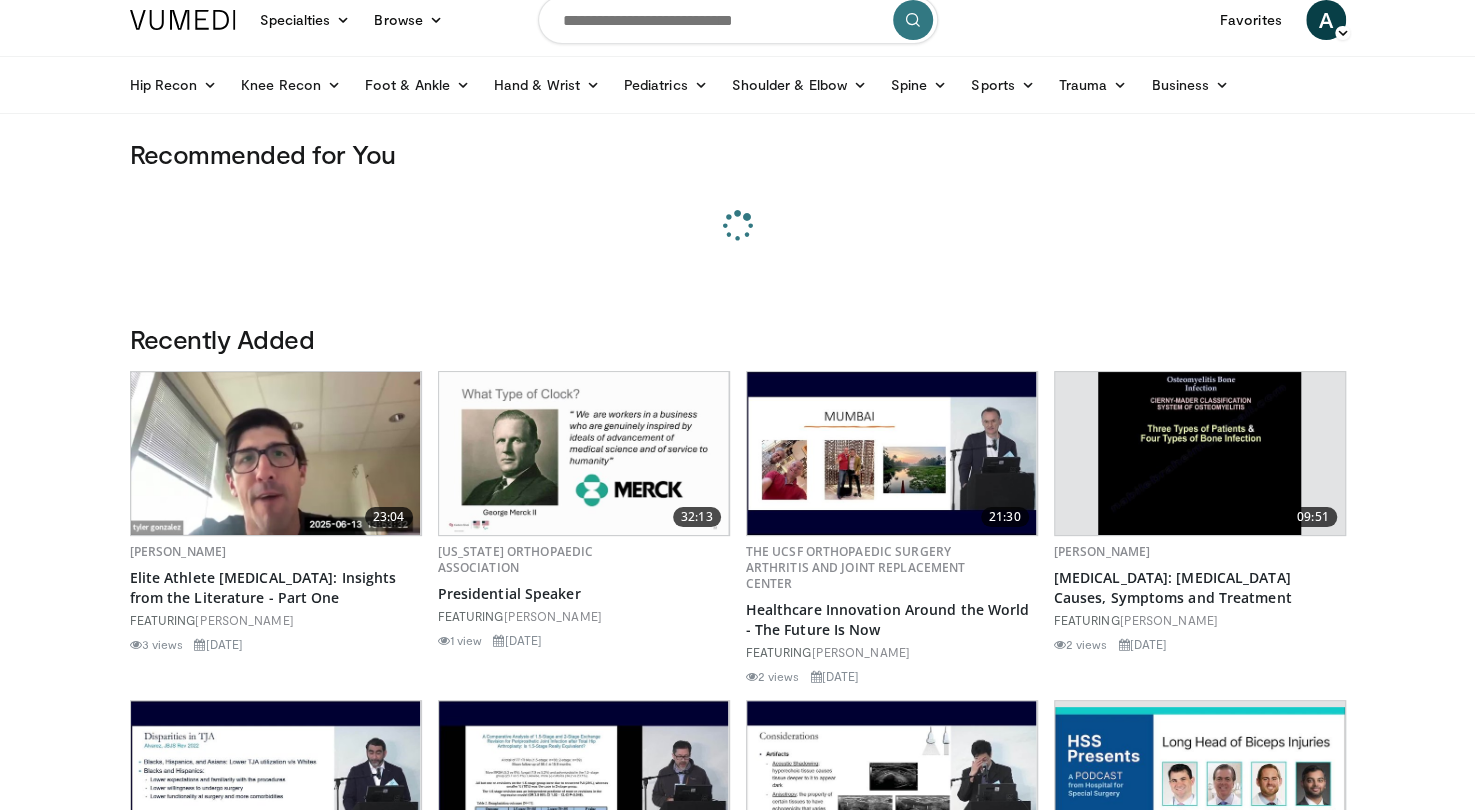 scroll, scrollTop: 17, scrollLeft: 0, axis: vertical 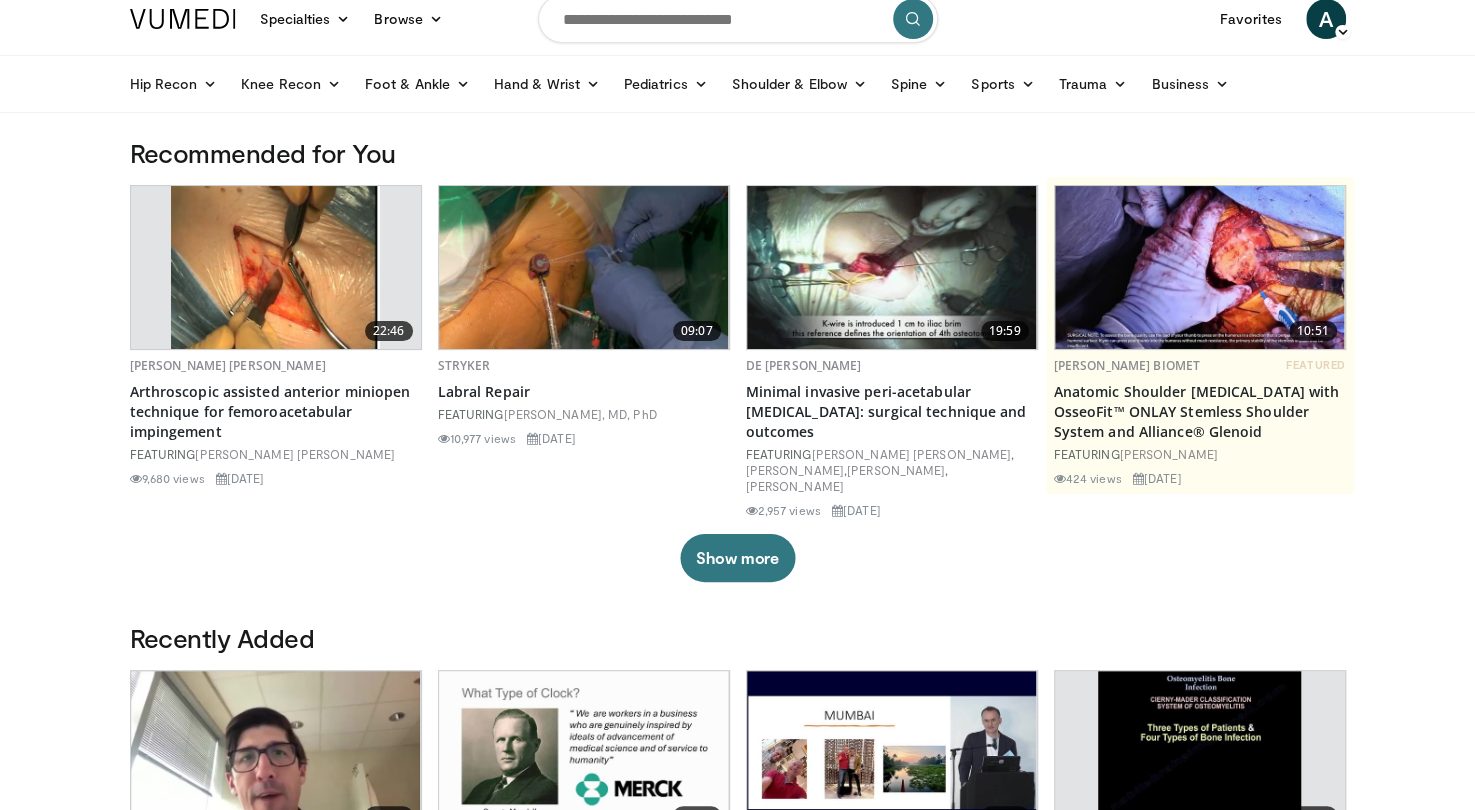 click at bounding box center (738, 19) 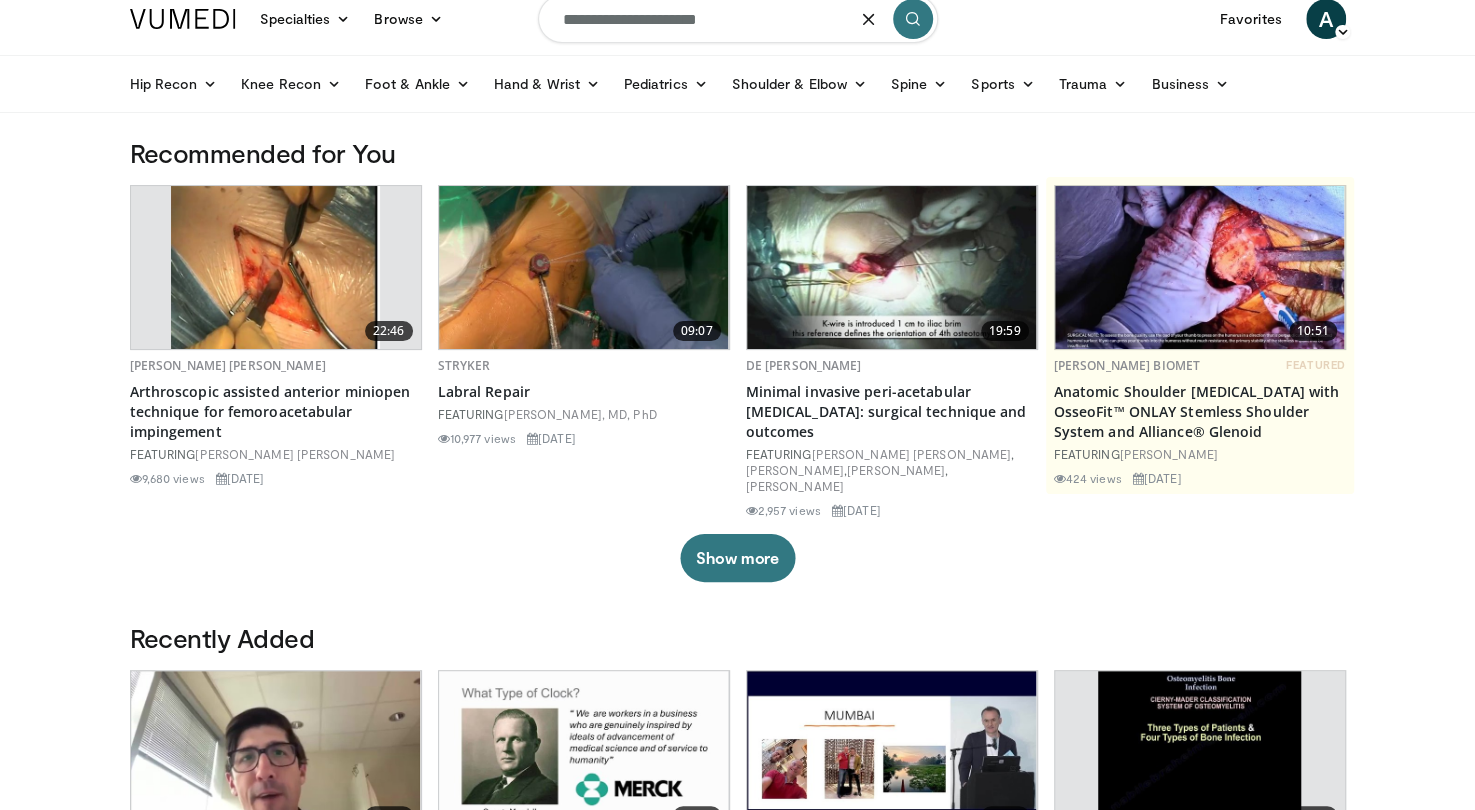 type on "**********" 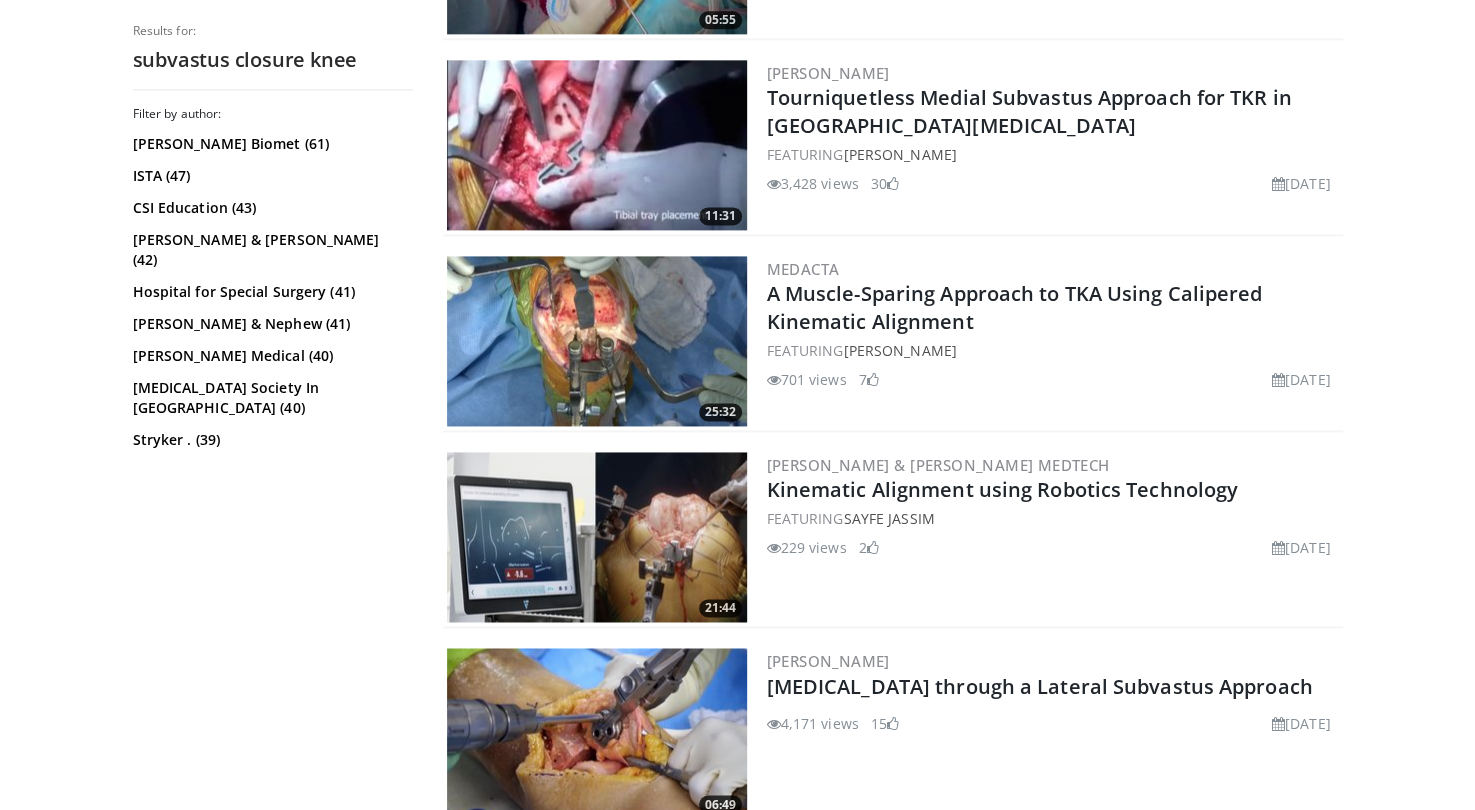 scroll, scrollTop: 1545, scrollLeft: 0, axis: vertical 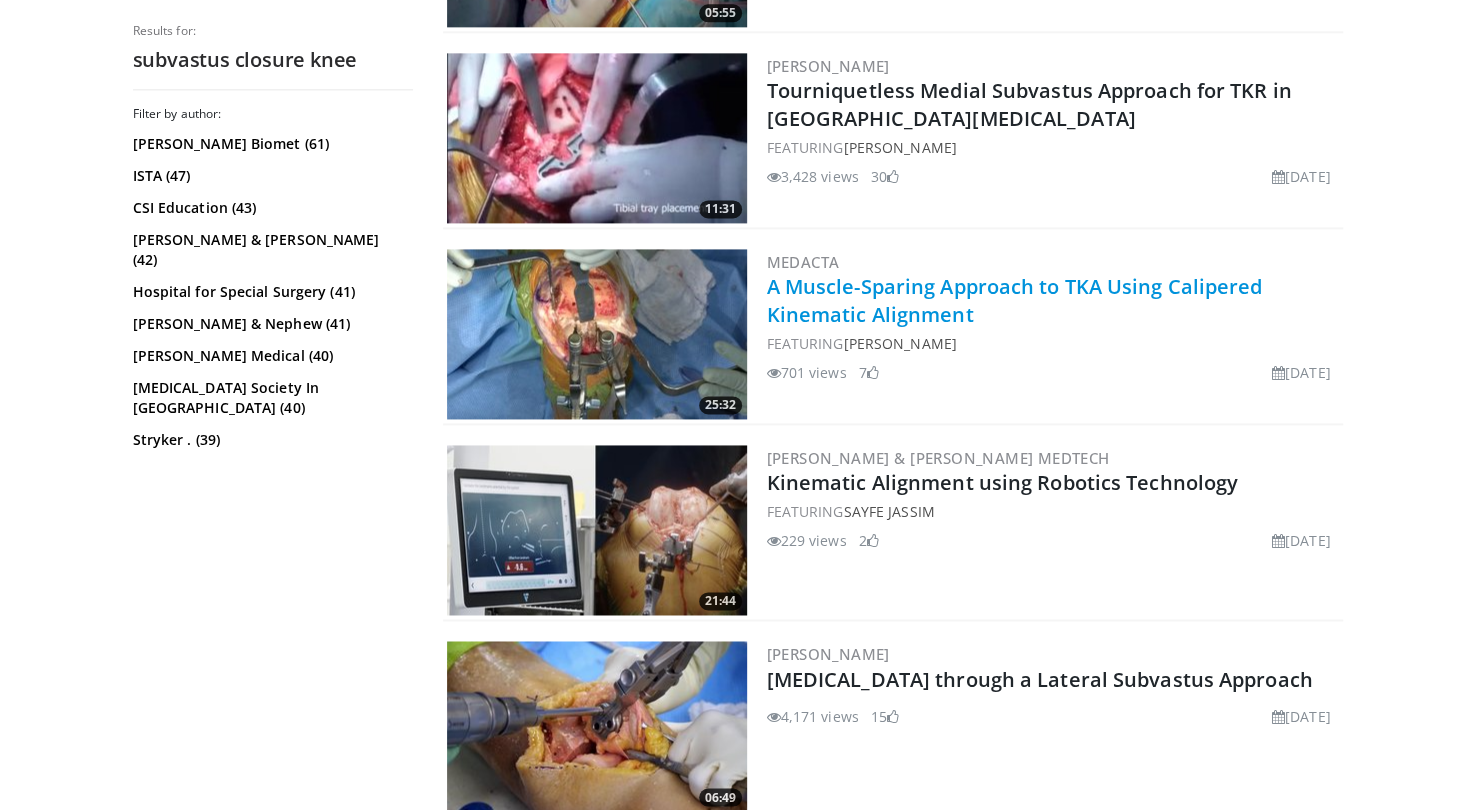 click on "A Muscle-Sparing Approach to TKA Using Calipered Kinematic Alignment" at bounding box center [1015, 300] 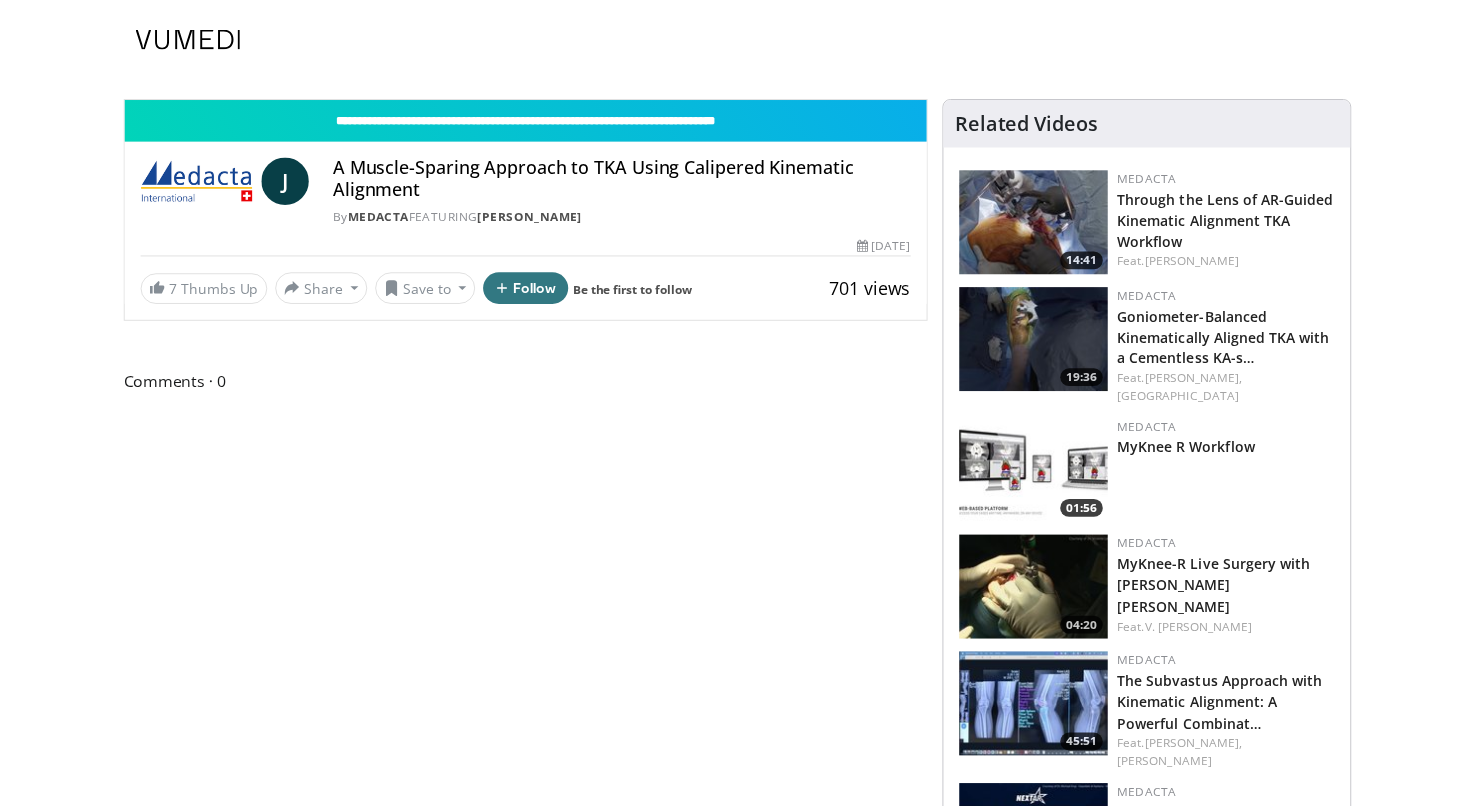 scroll, scrollTop: 0, scrollLeft: 0, axis: both 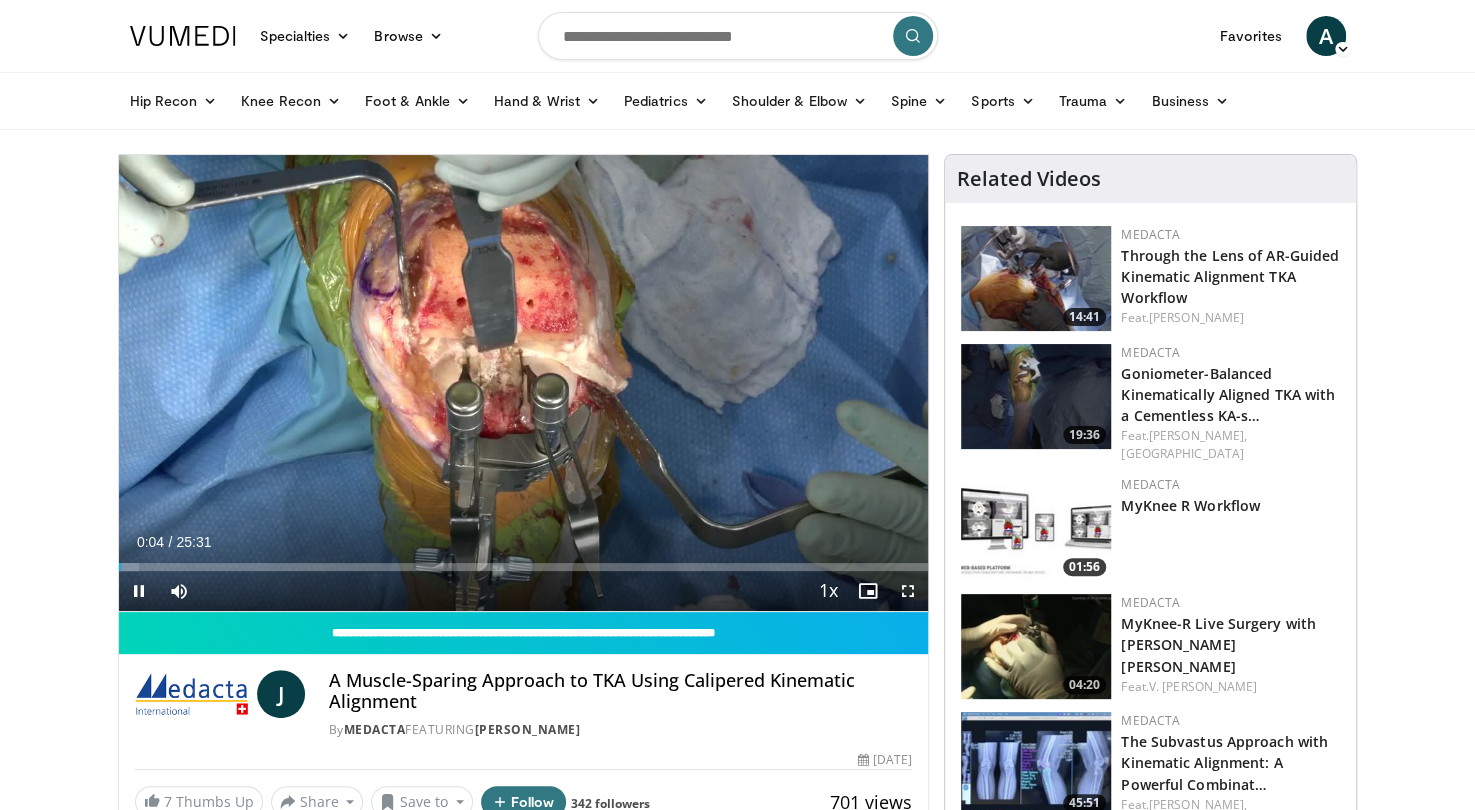 click on "**********" at bounding box center [524, 383] 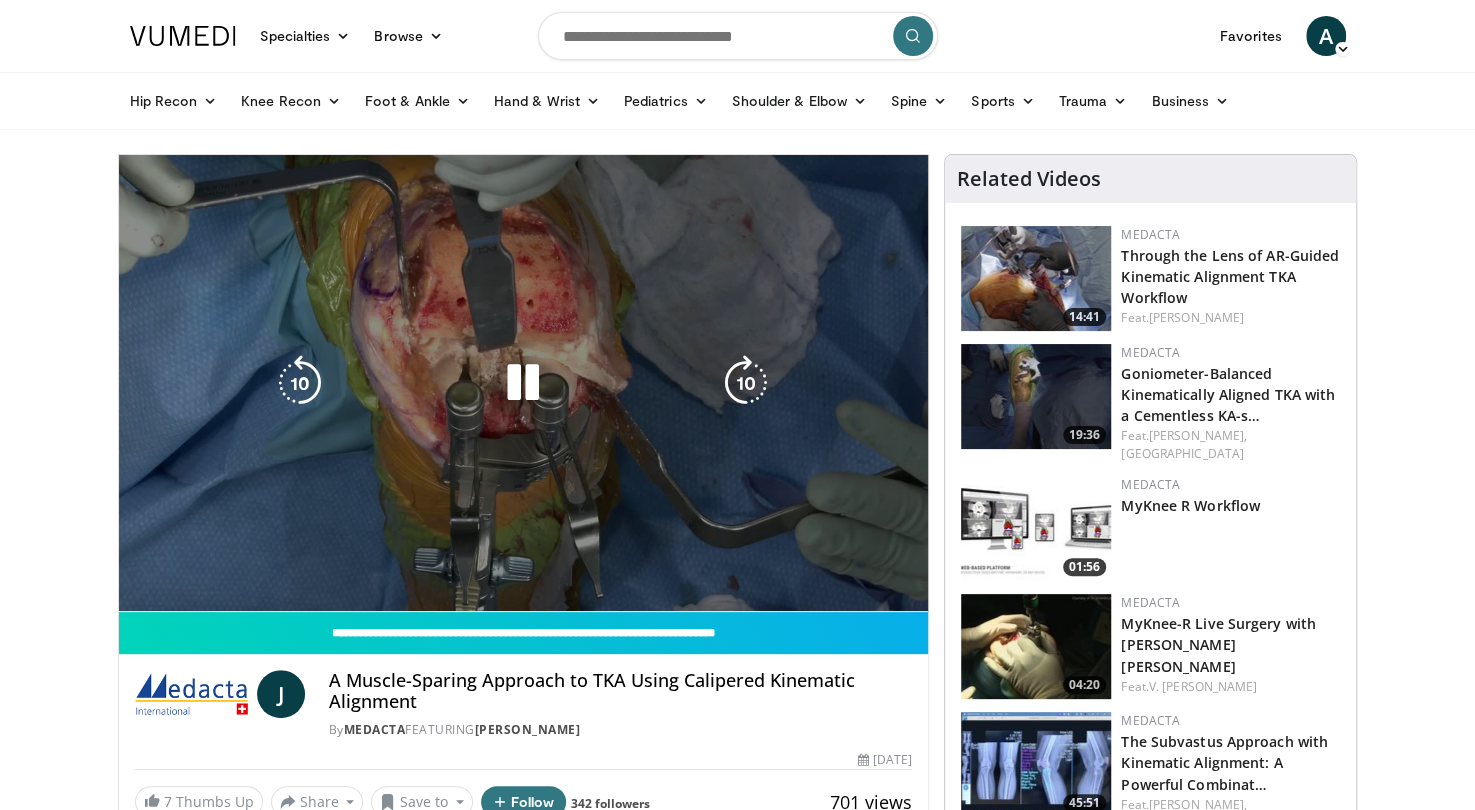 click on "**********" at bounding box center [524, 383] 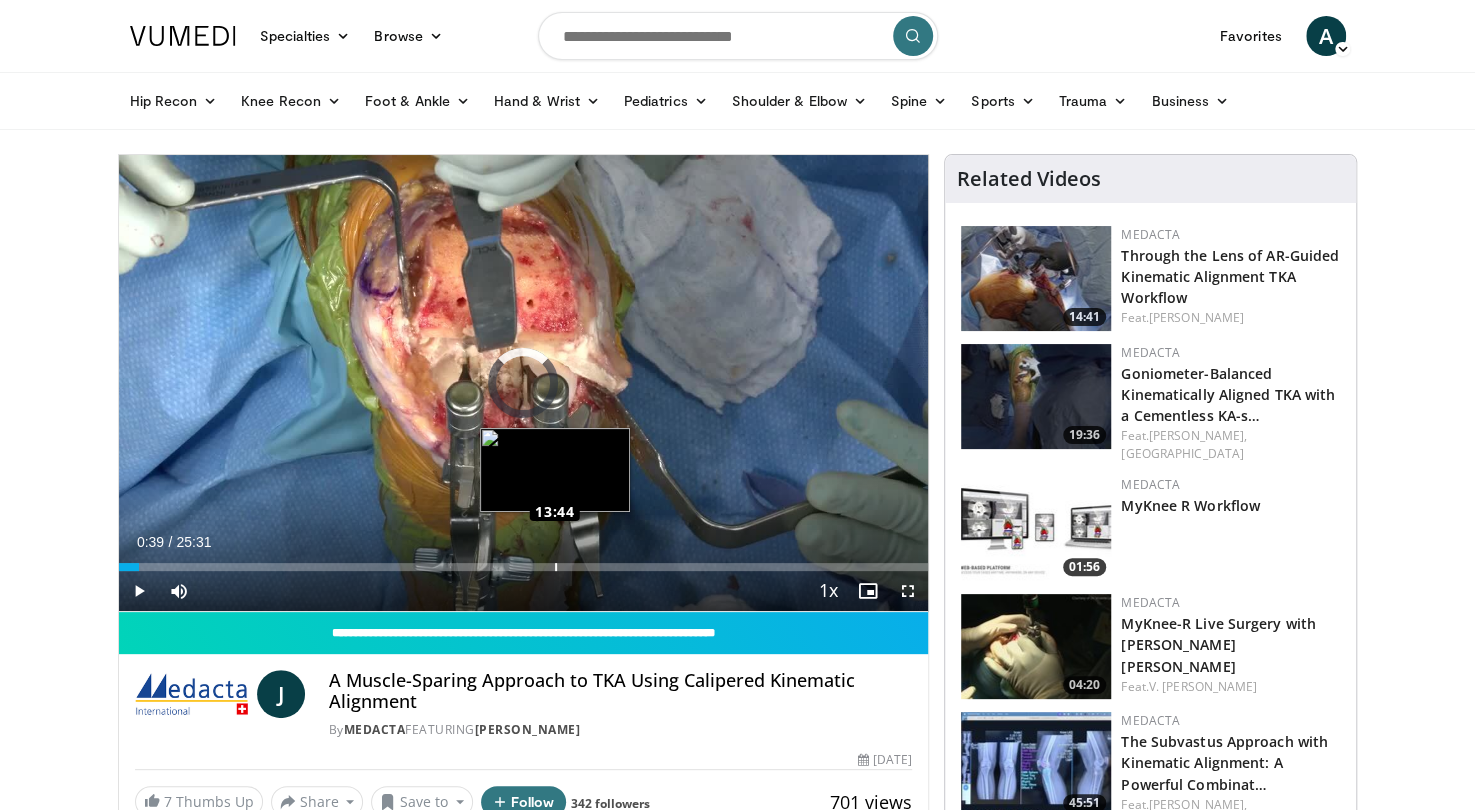 drag, startPoint x: 139, startPoint y: 561, endPoint x: 644, endPoint y: 565, distance: 505.01584 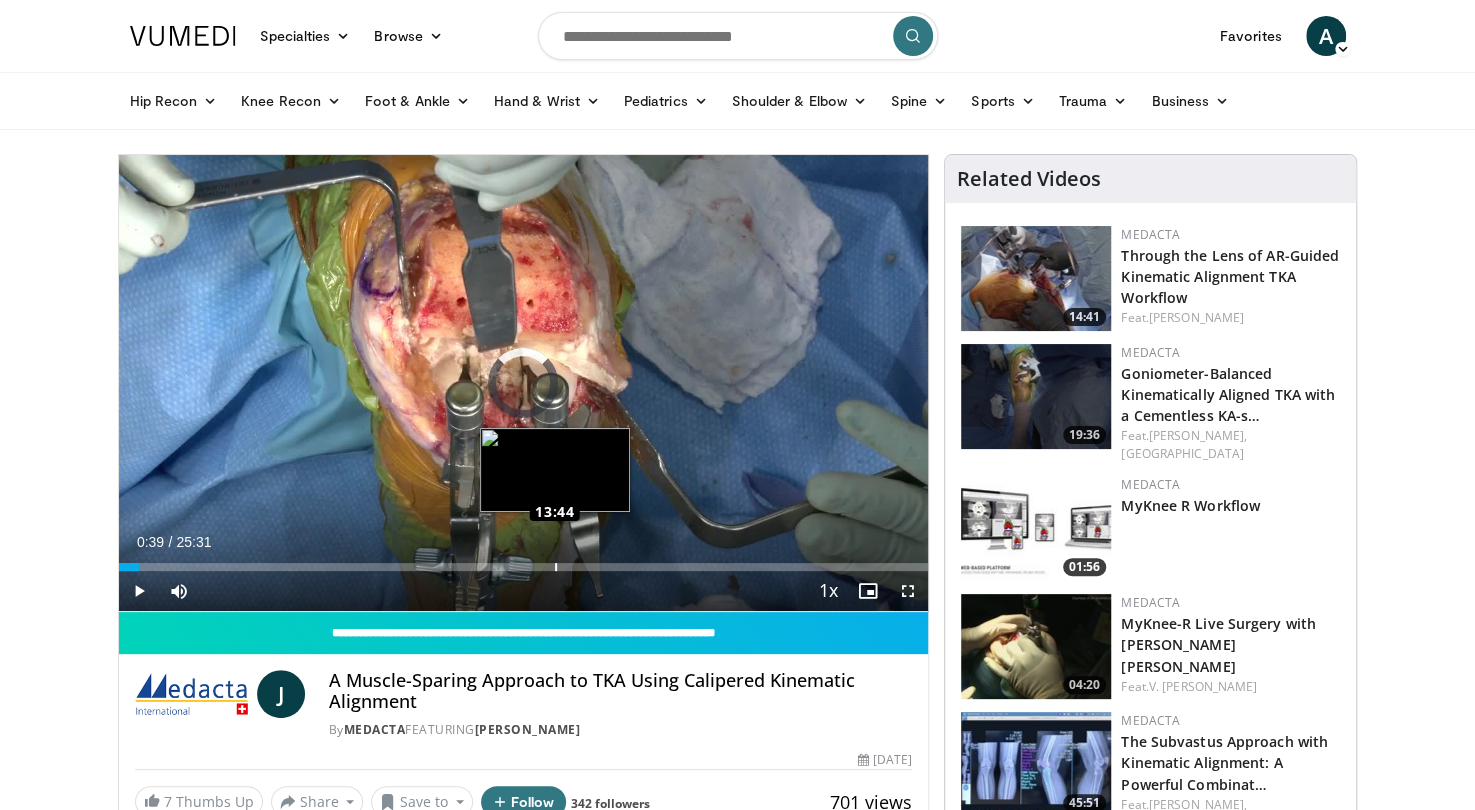 click on "Loaded :  0.00% 13:36 13:44" at bounding box center (524, 561) 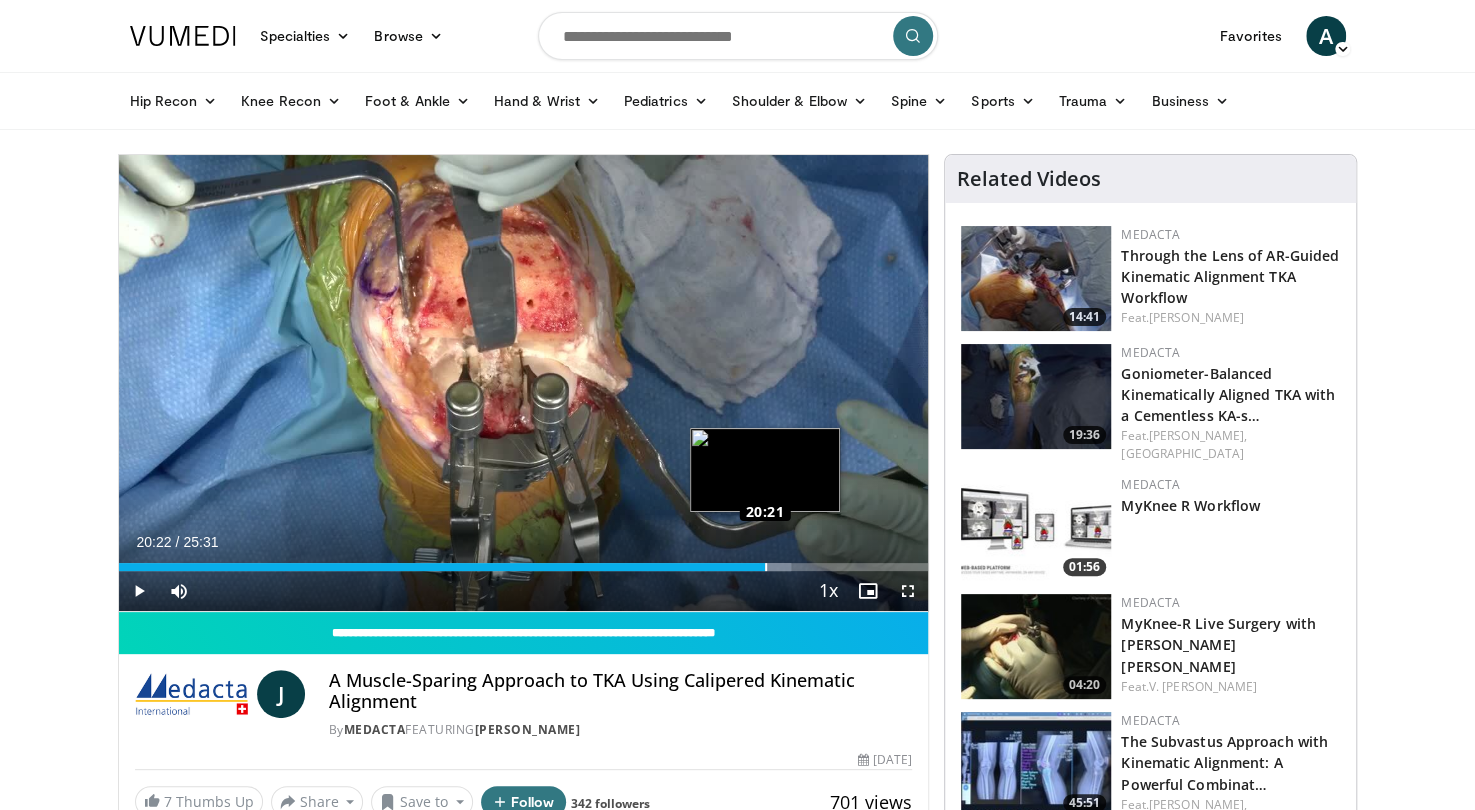 drag, startPoint x: 640, startPoint y: 564, endPoint x: 765, endPoint y: 557, distance: 125.19585 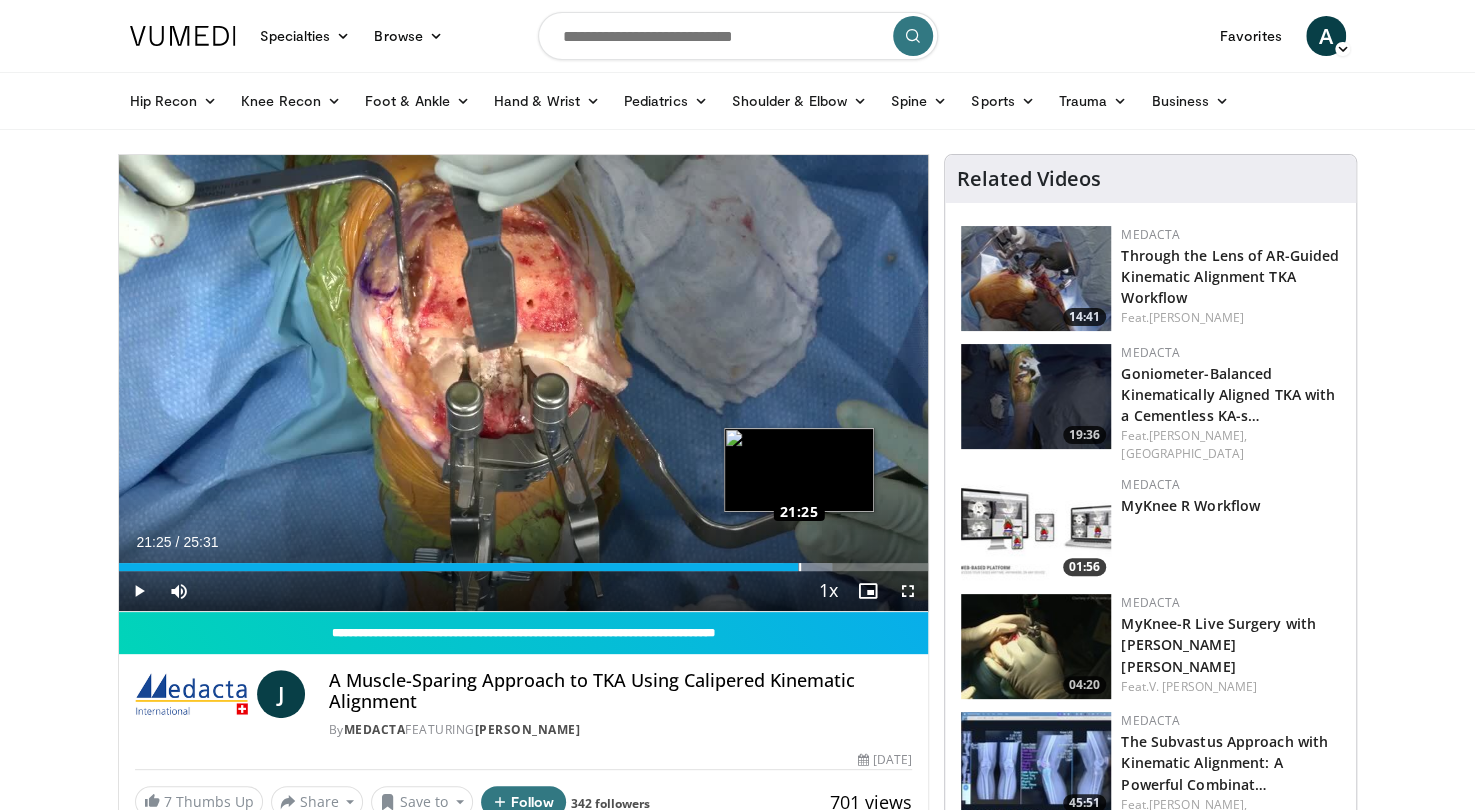 drag, startPoint x: 771, startPoint y: 567, endPoint x: 798, endPoint y: 567, distance: 27 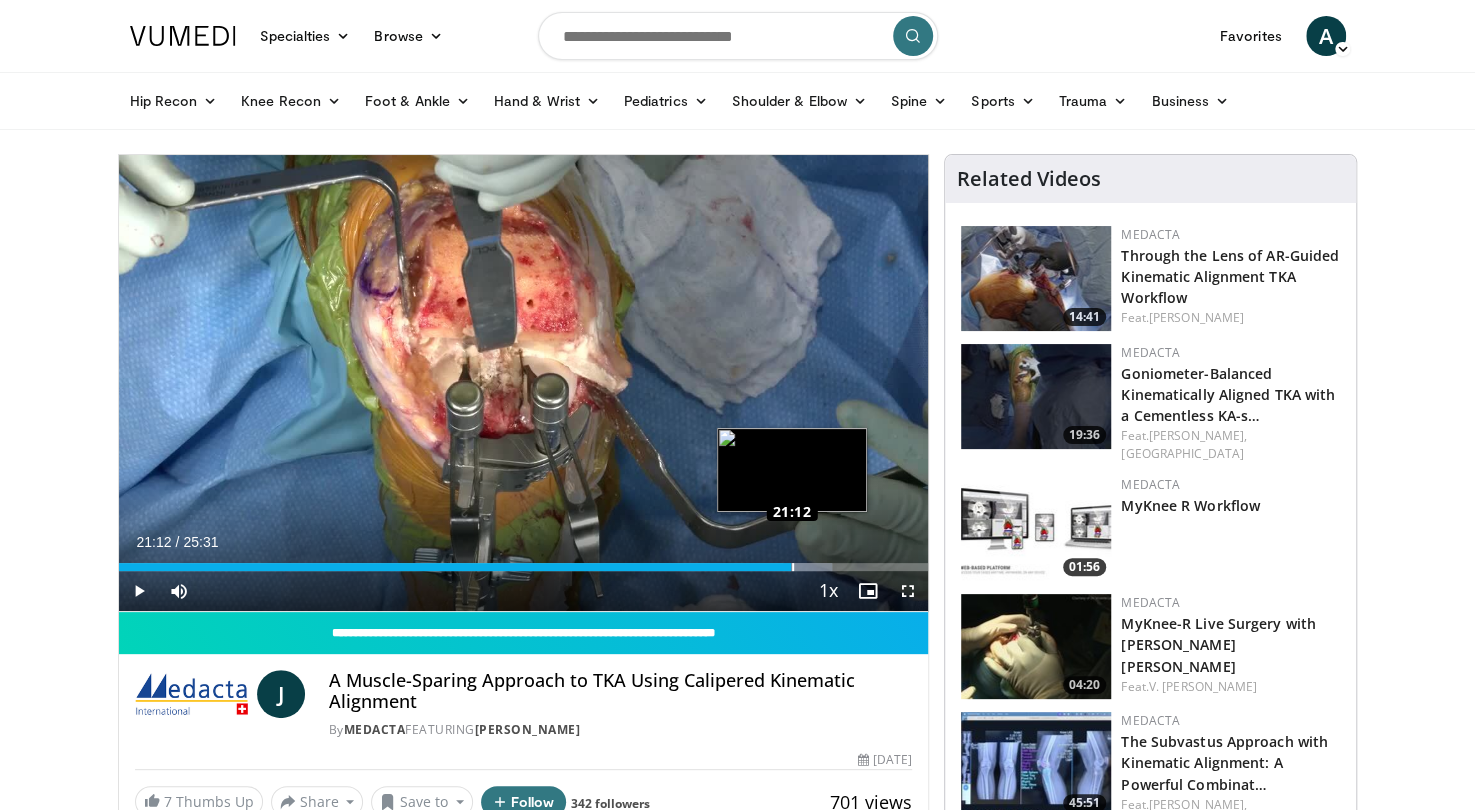 click on "Loaded :  88.11% 21:12 21:12" at bounding box center (524, 567) 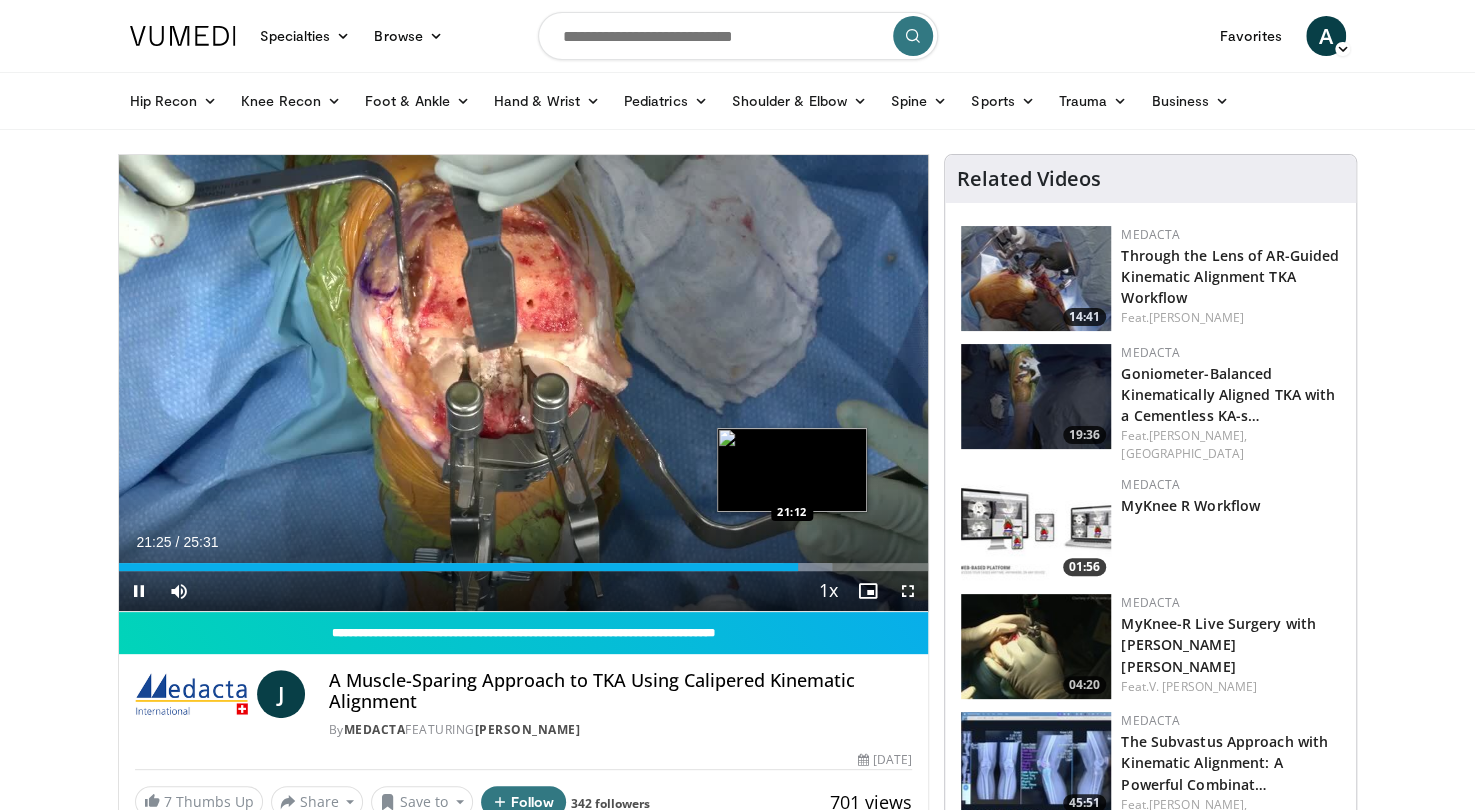 click on "Loaded :  88.11% 21:25 21:12" at bounding box center (524, 567) 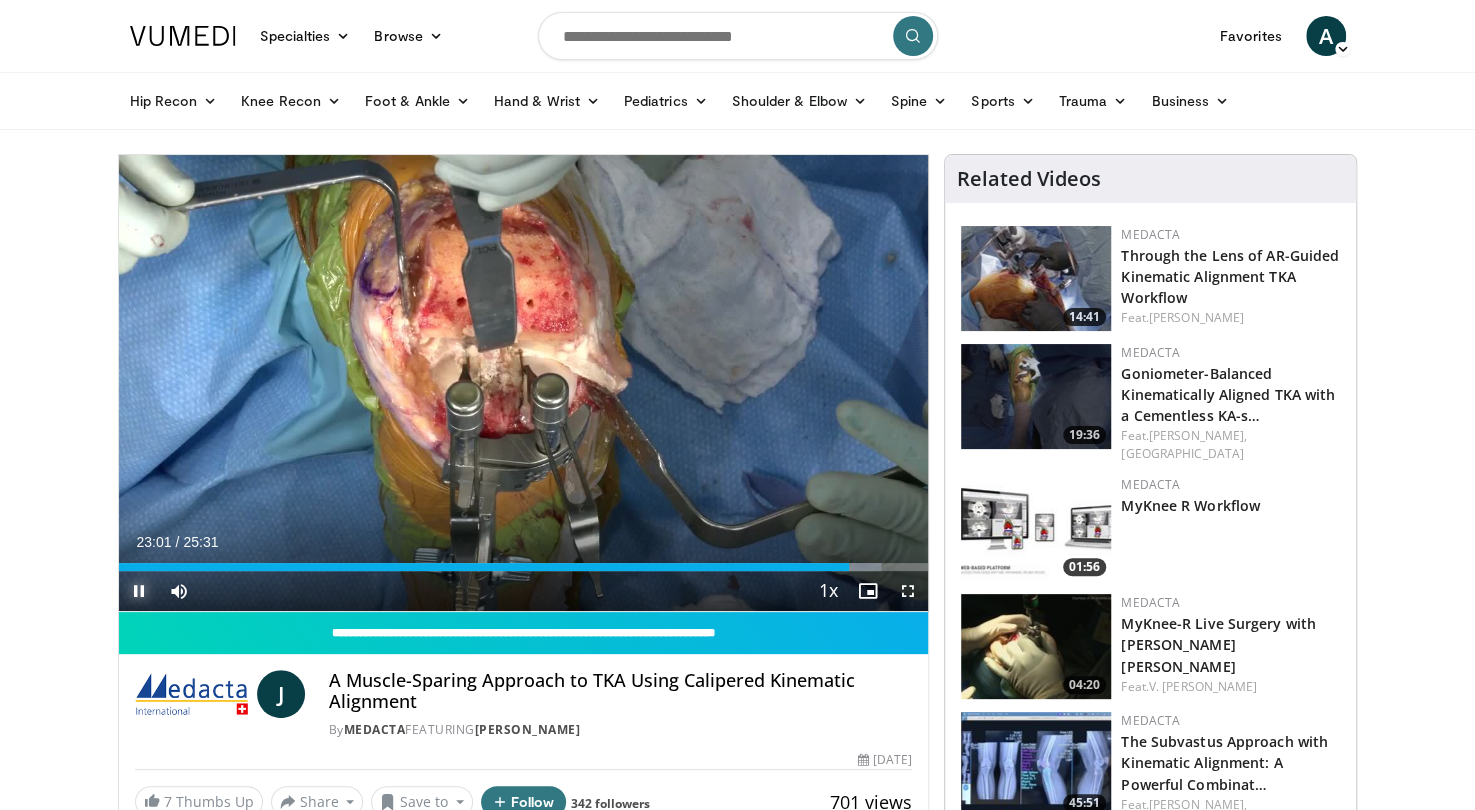 click at bounding box center (139, 591) 